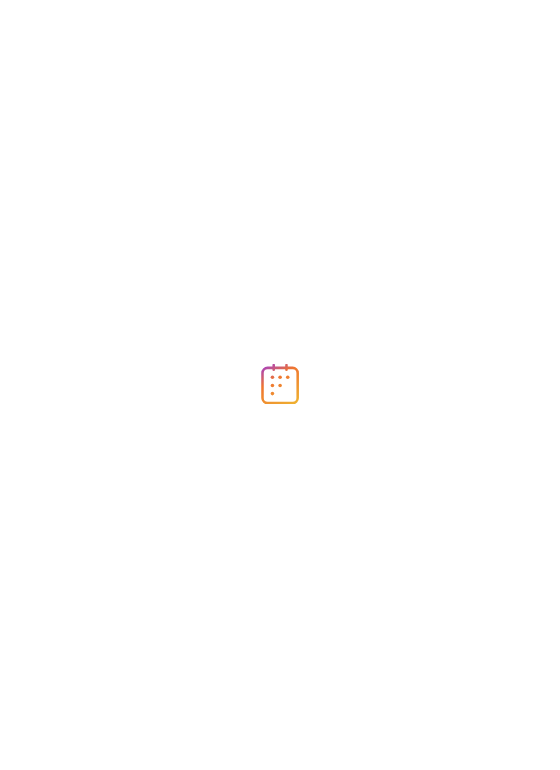 scroll, scrollTop: 0, scrollLeft: 0, axis: both 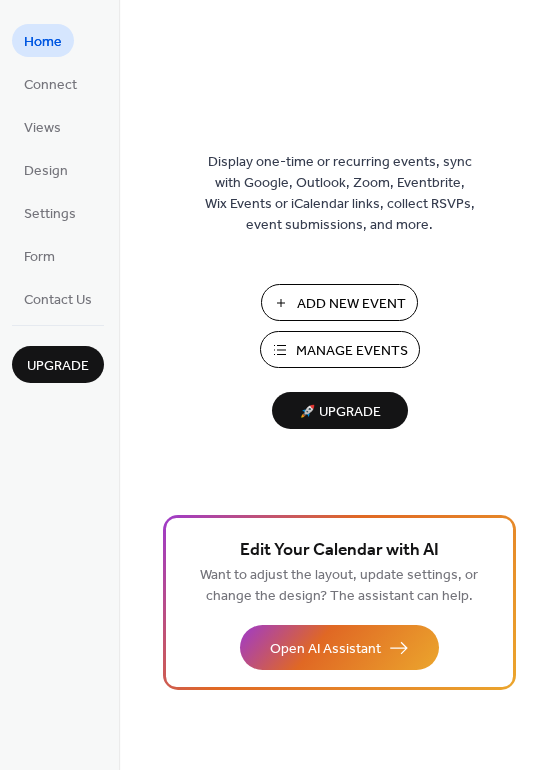 click on "Manage Events" at bounding box center (352, 351) 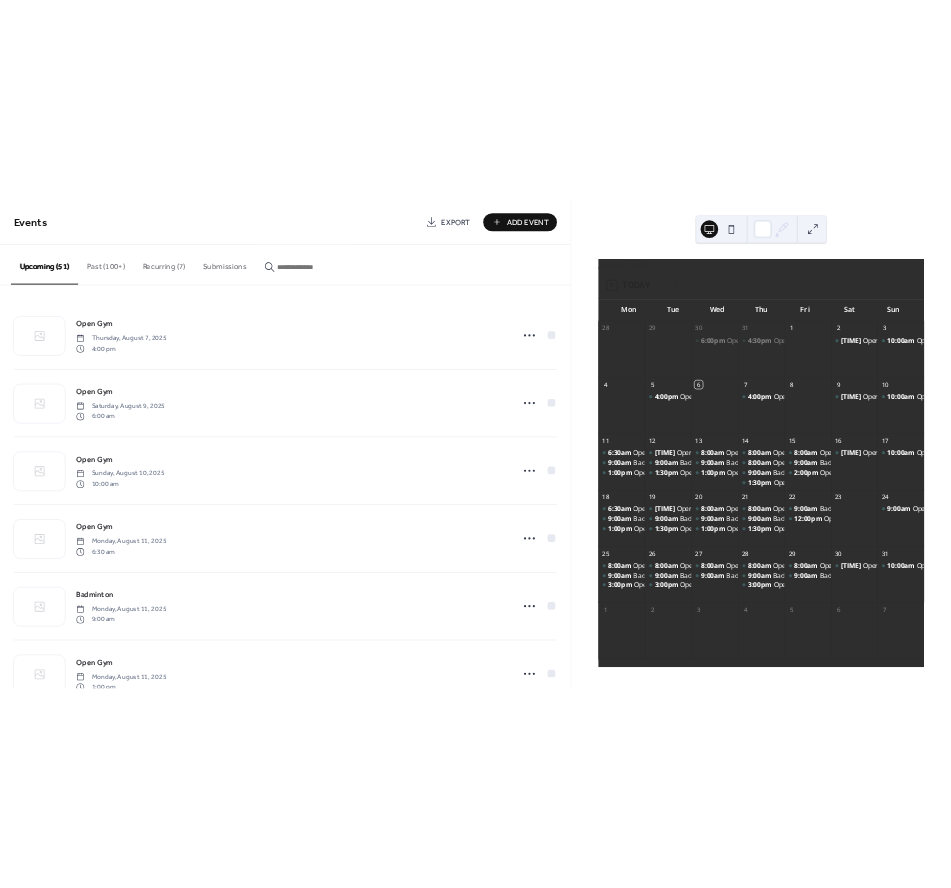 scroll, scrollTop: 0, scrollLeft: 0, axis: both 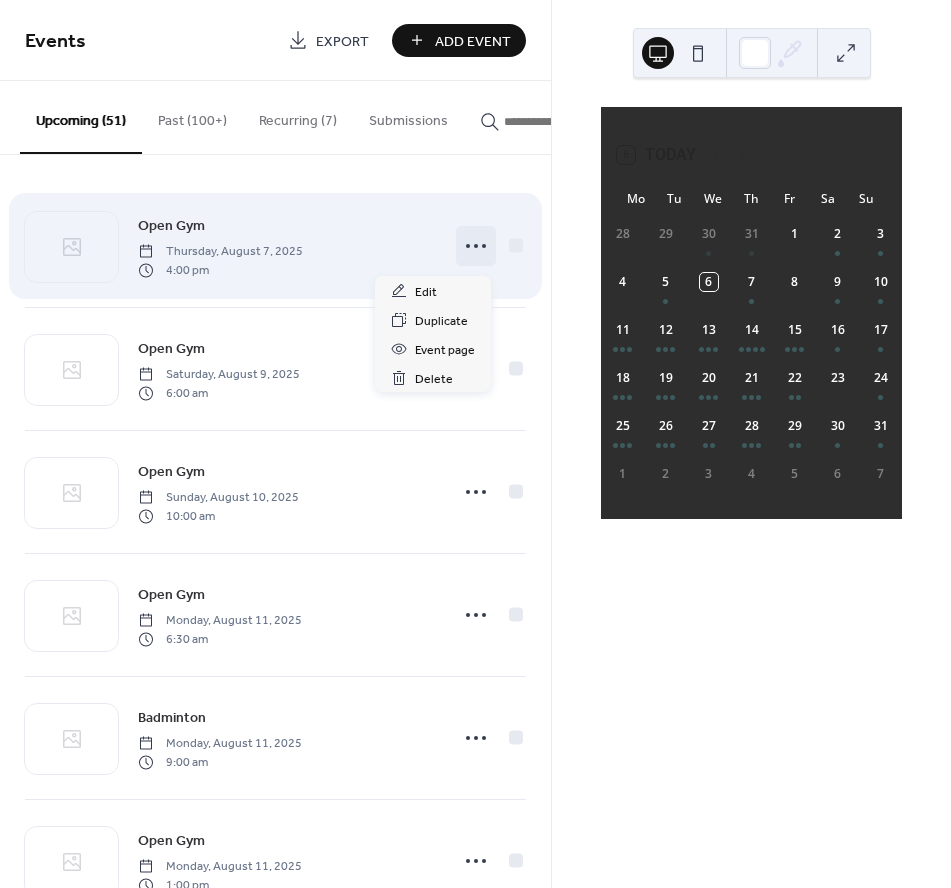 click 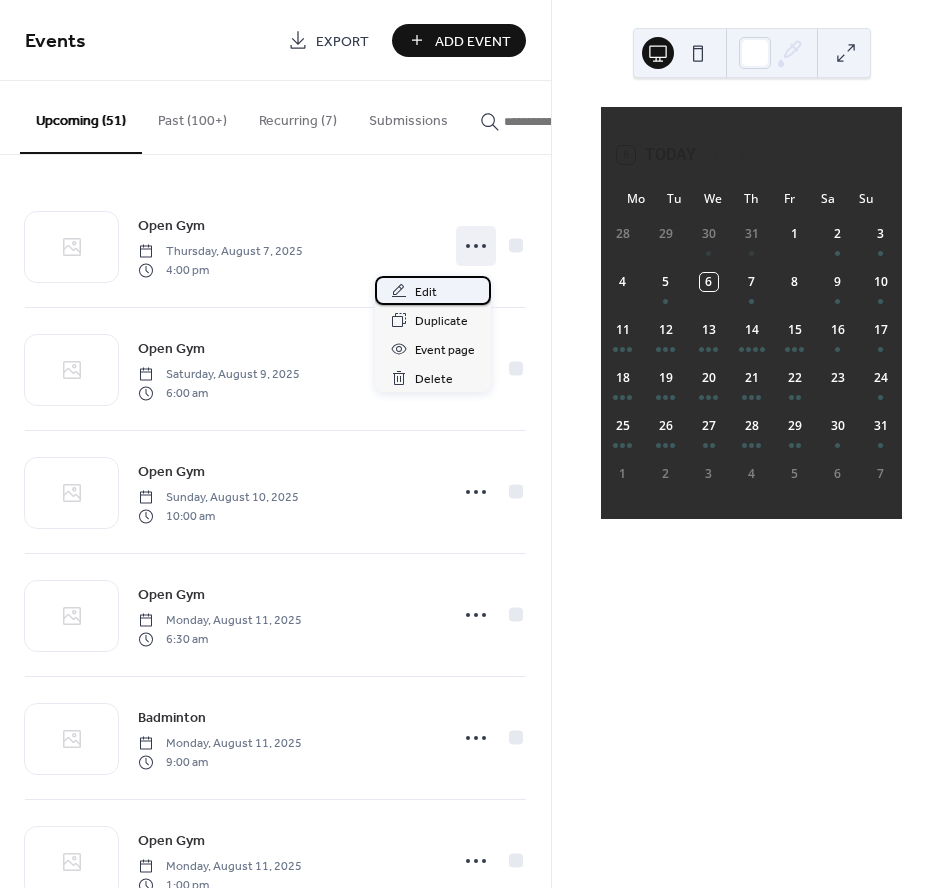 click on "Edit" at bounding box center [433, 290] 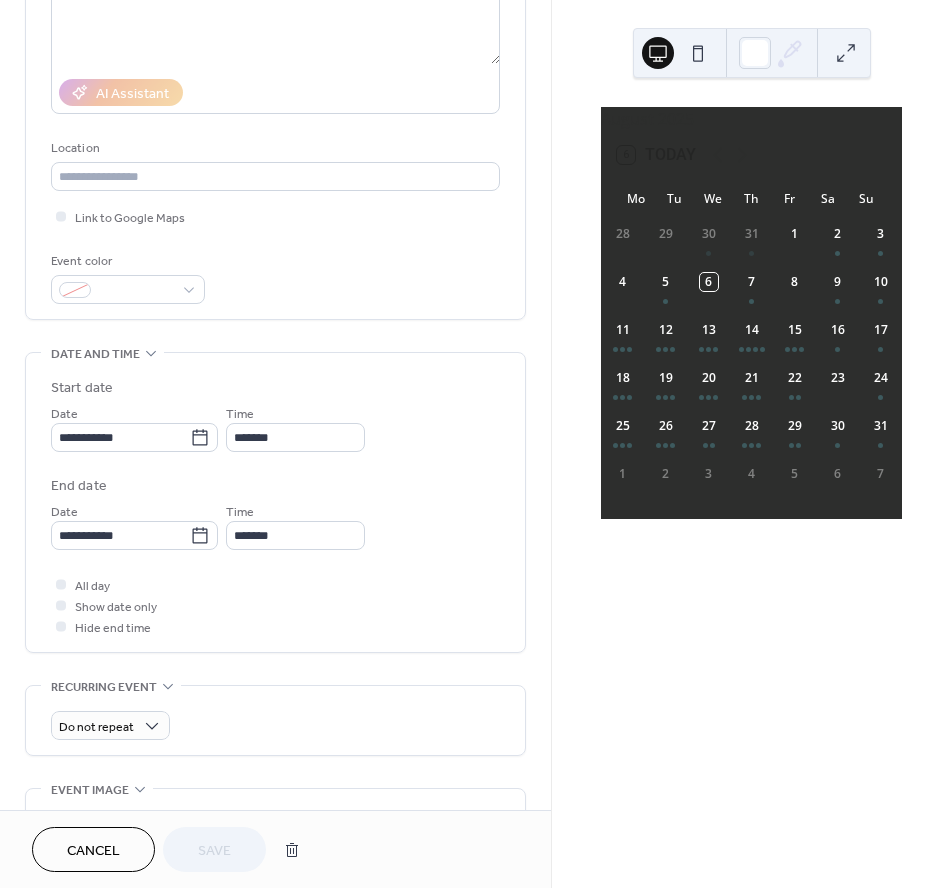 scroll, scrollTop: 305, scrollLeft: 0, axis: vertical 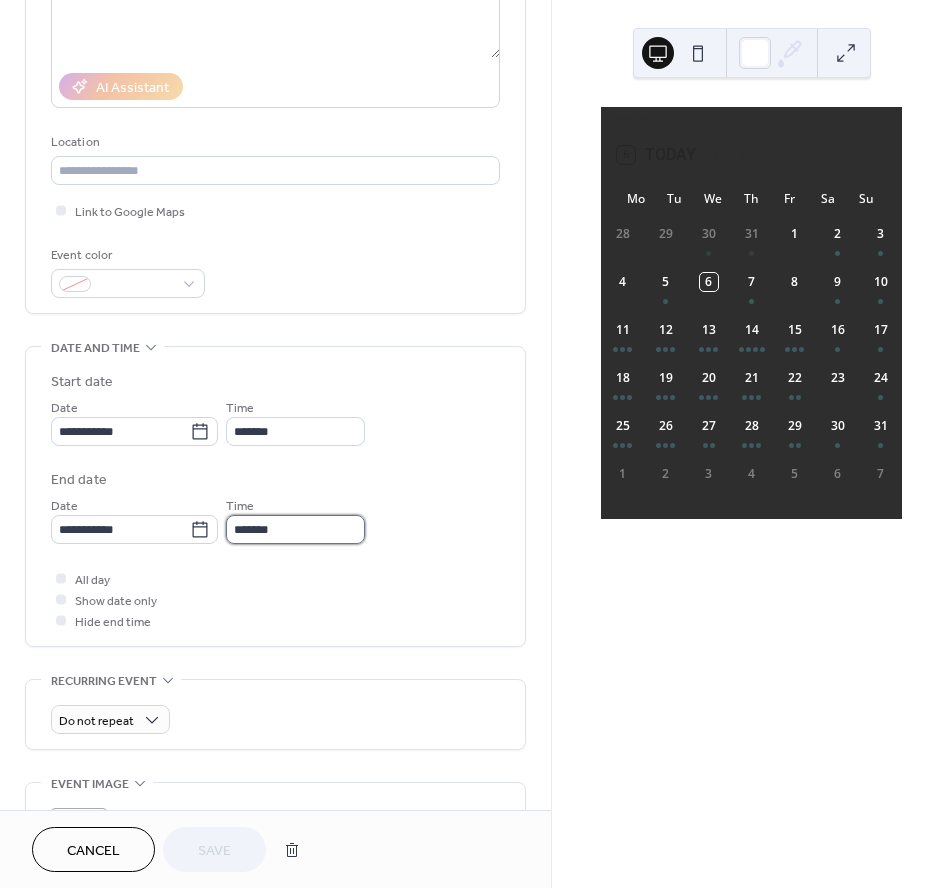 click on "*******" at bounding box center [295, 529] 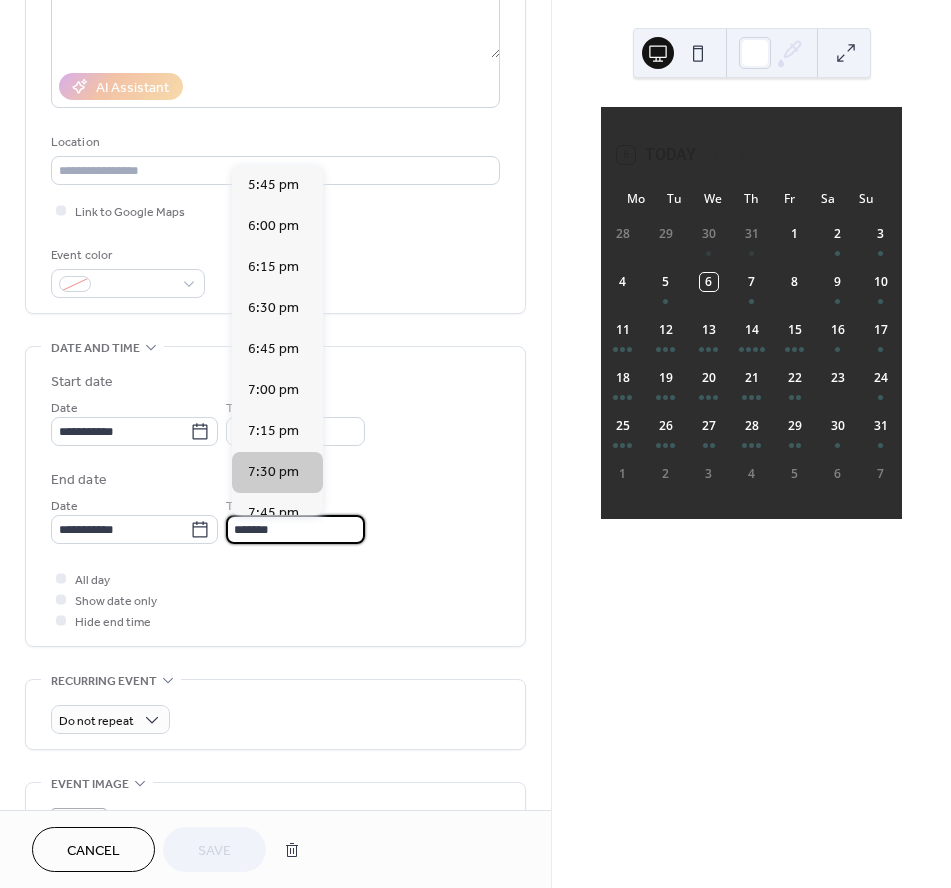 scroll, scrollTop: 187, scrollLeft: 0, axis: vertical 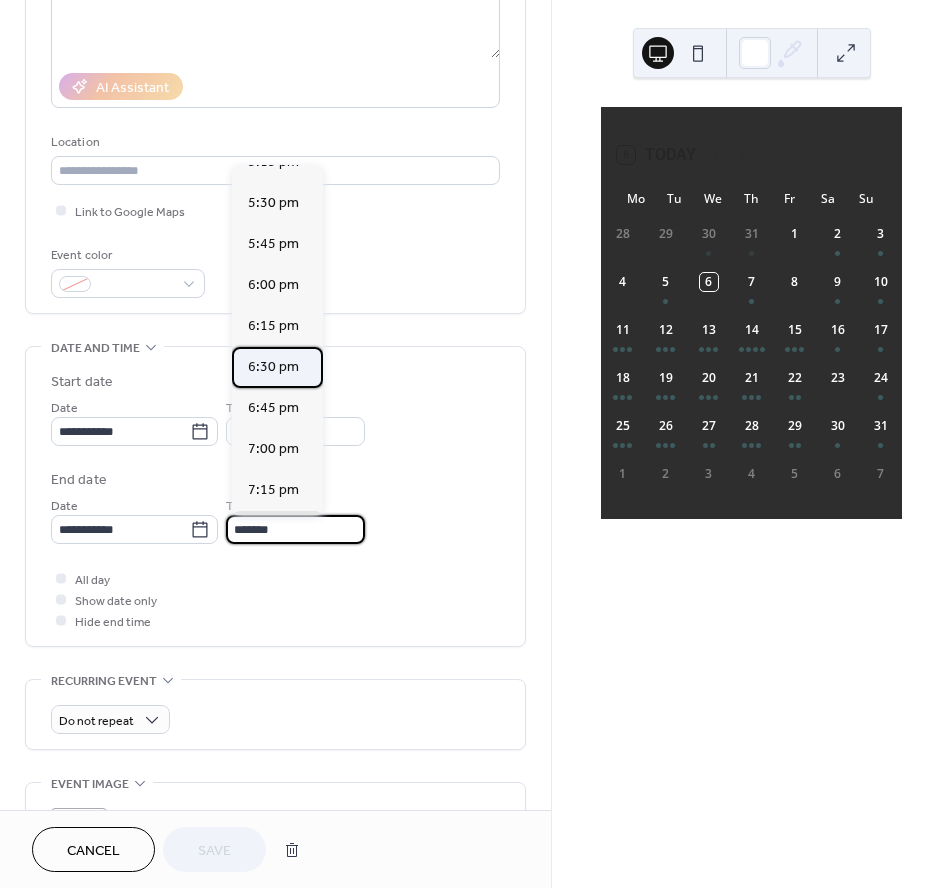 click on "6:30 pm" at bounding box center [273, 367] 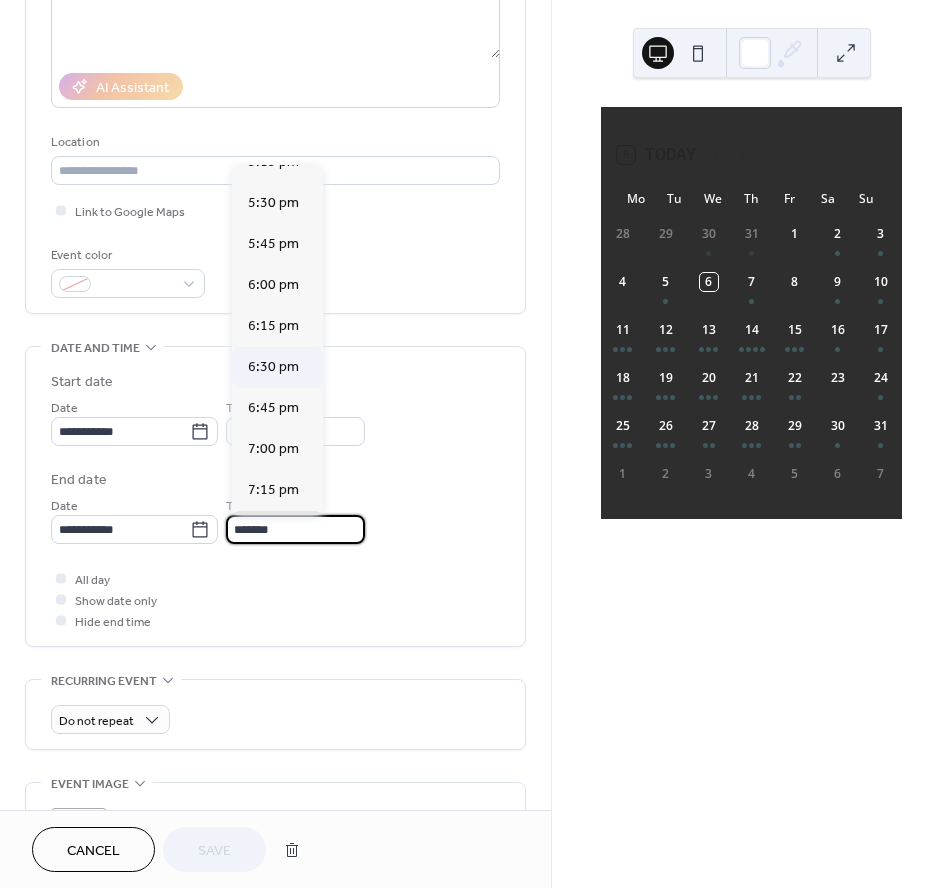 type on "*******" 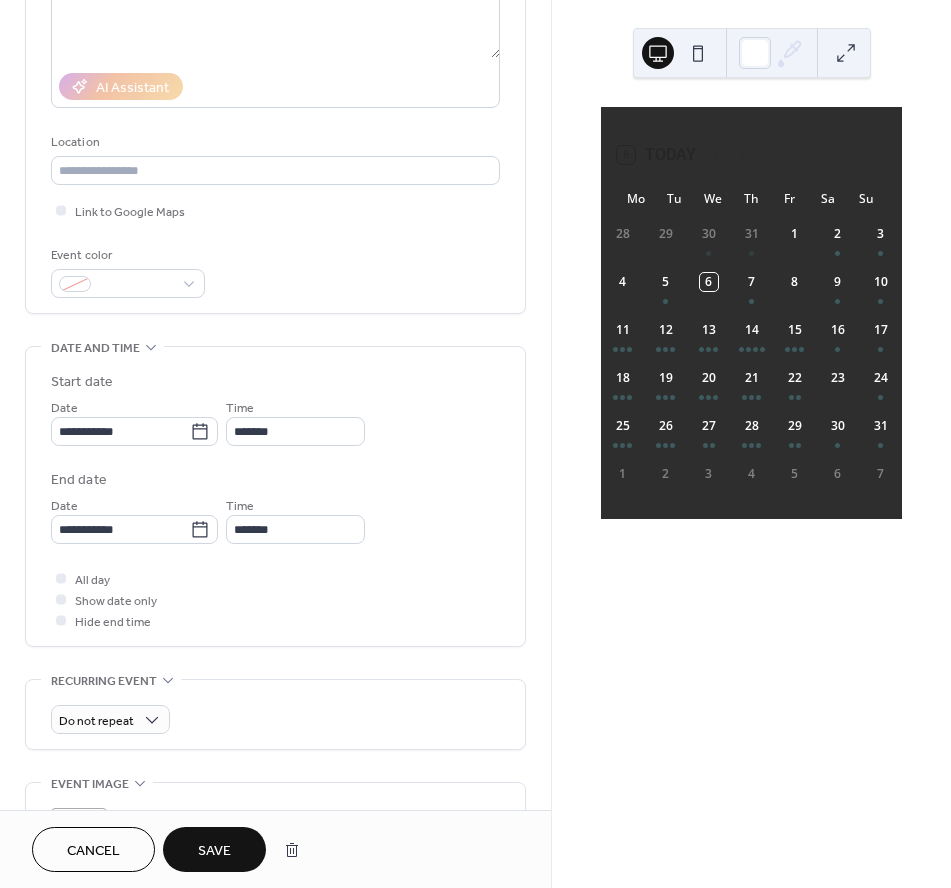 click on "Save" at bounding box center [214, 849] 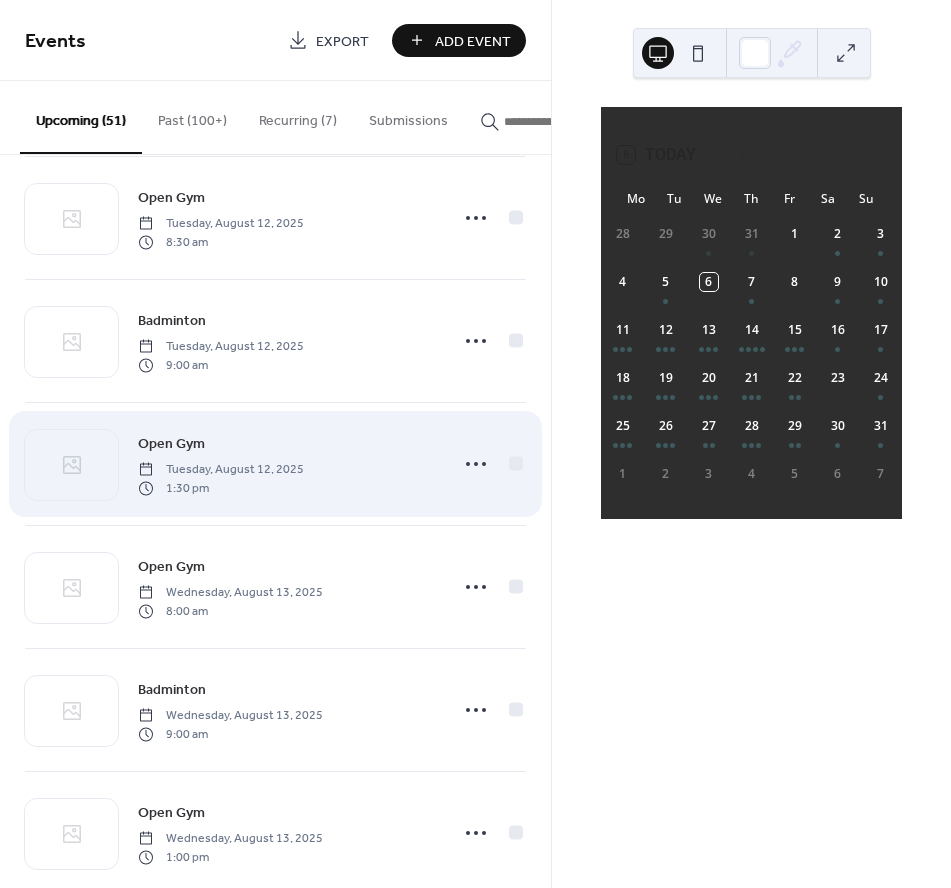 scroll, scrollTop: 773, scrollLeft: 0, axis: vertical 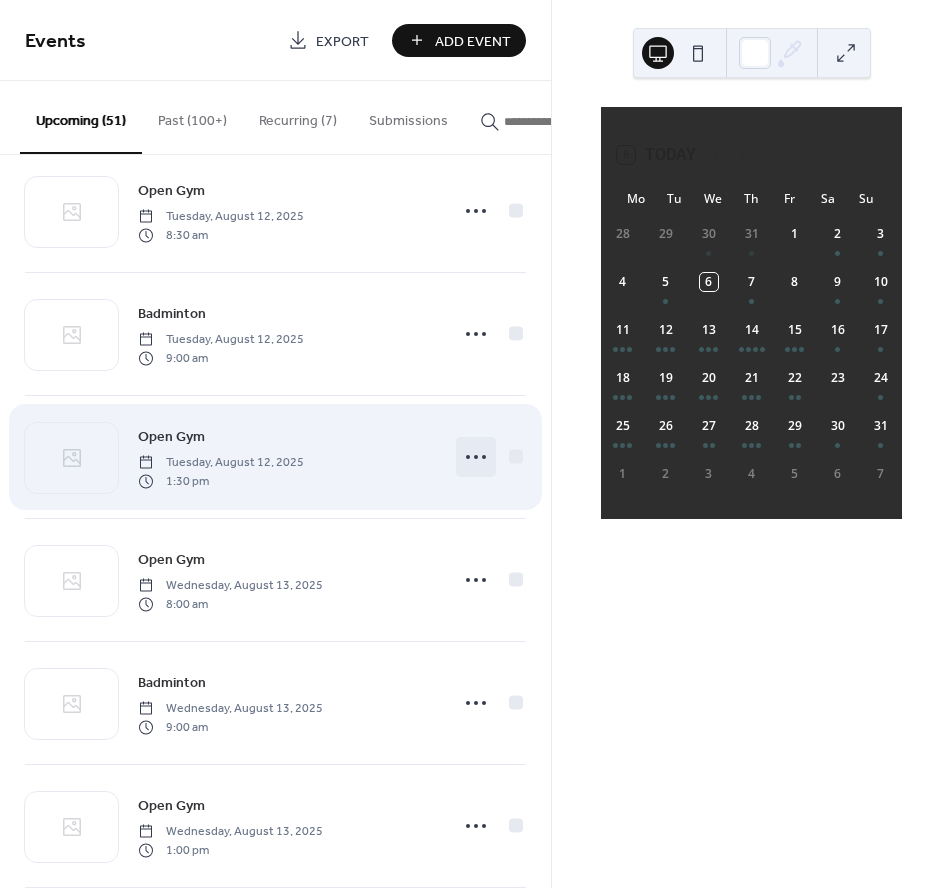 click 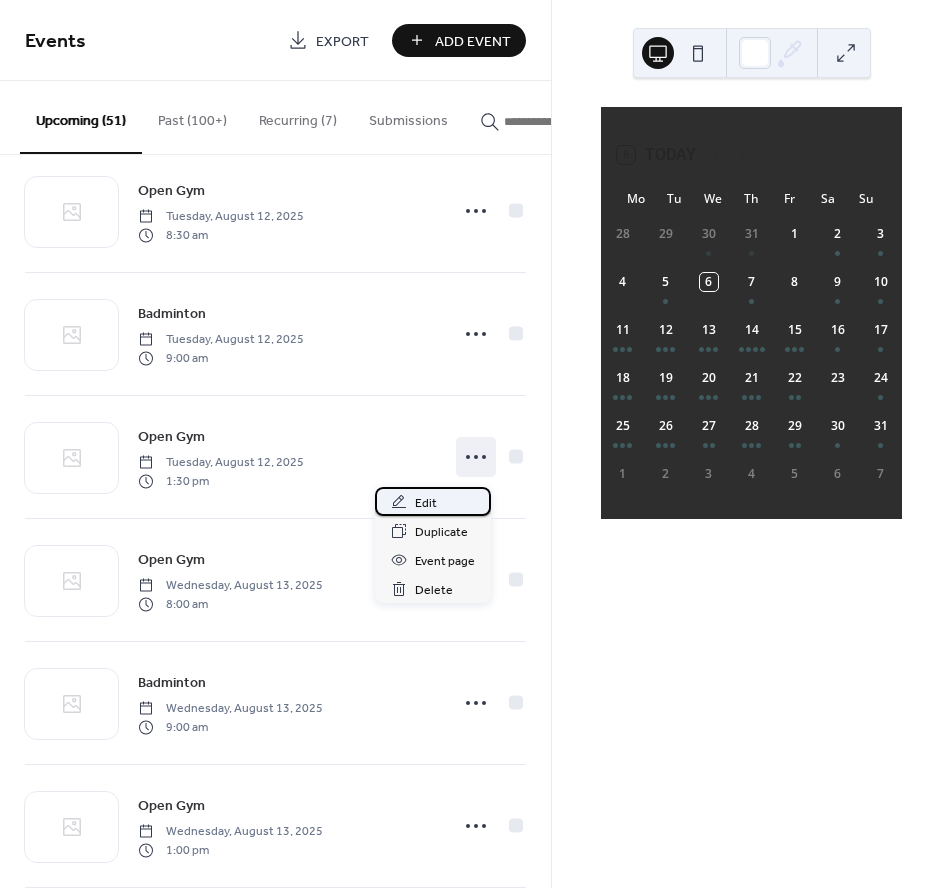 click on "Edit" at bounding box center (433, 501) 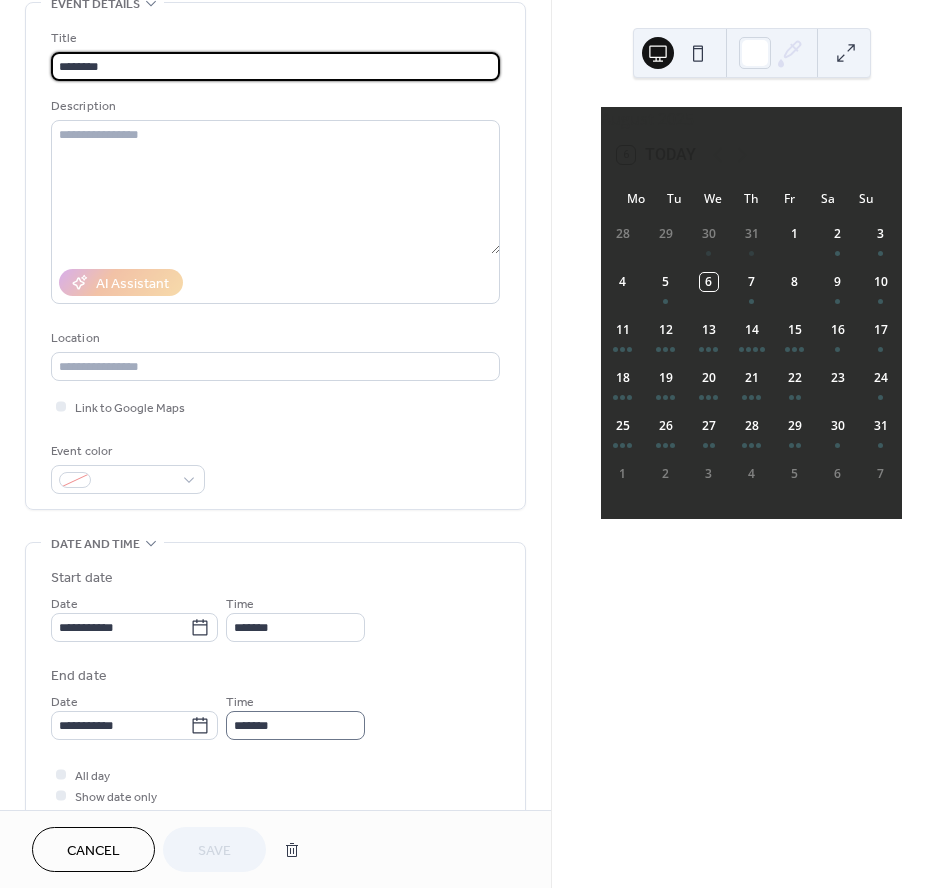 scroll, scrollTop: 110, scrollLeft: 0, axis: vertical 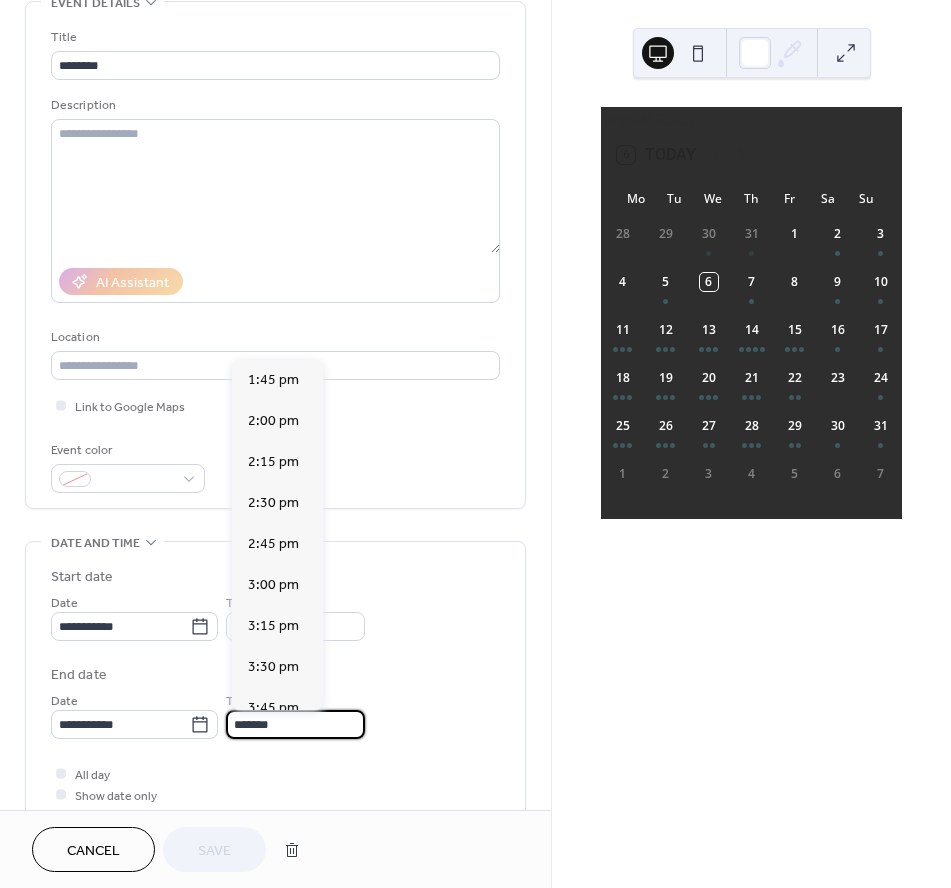 click on "*******" at bounding box center [295, 724] 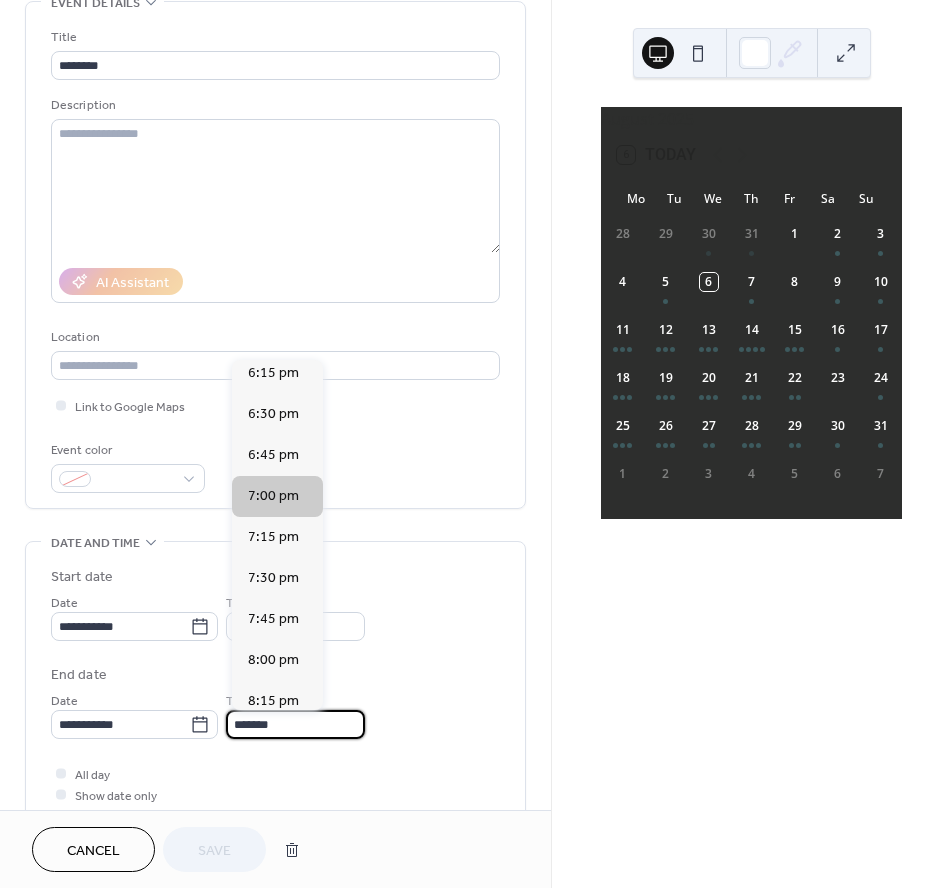 scroll, scrollTop: 724, scrollLeft: 0, axis: vertical 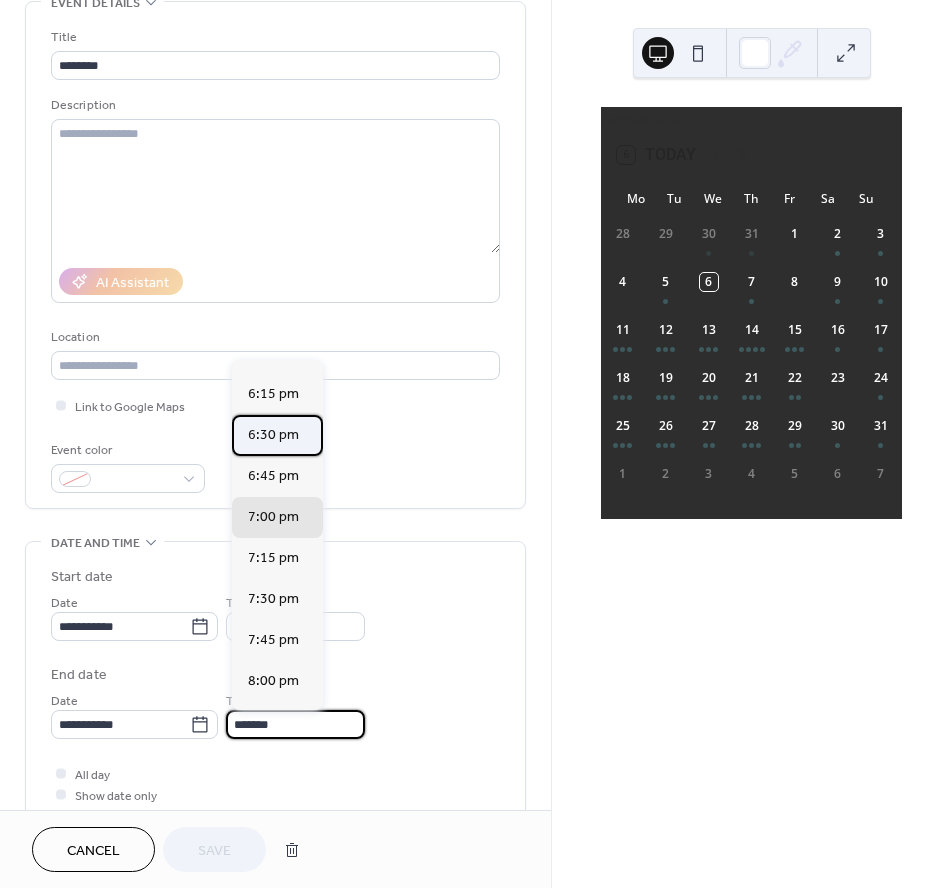 click on "6:30 pm" at bounding box center [273, 435] 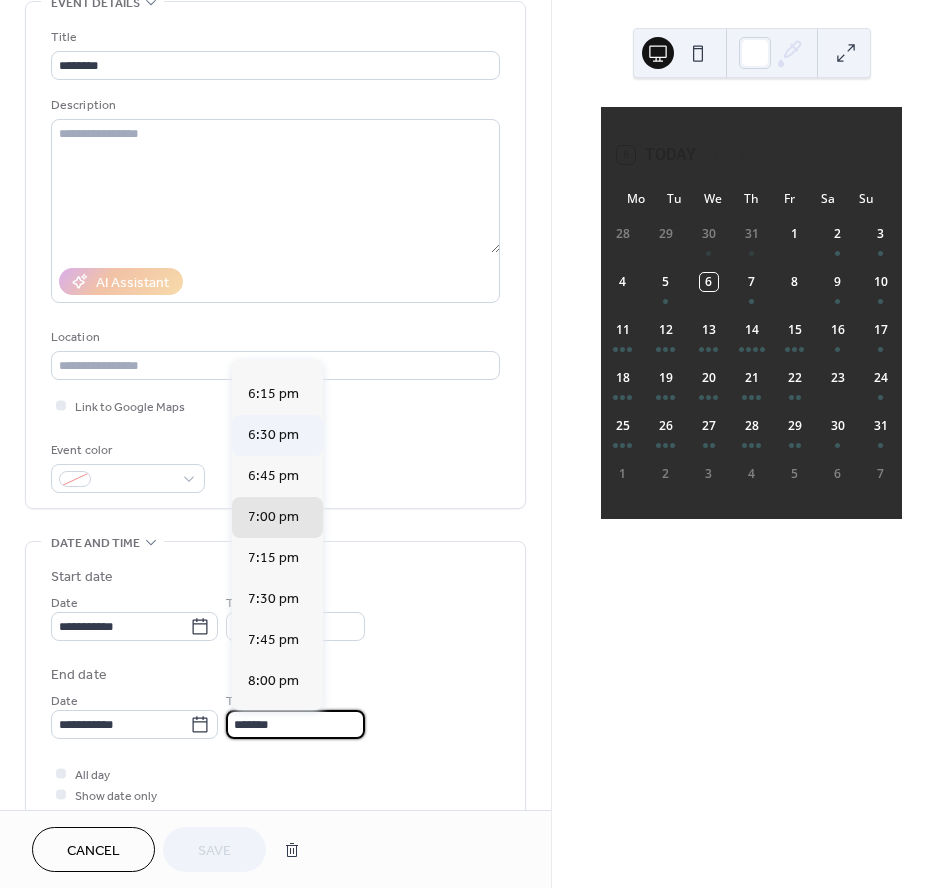 type on "*******" 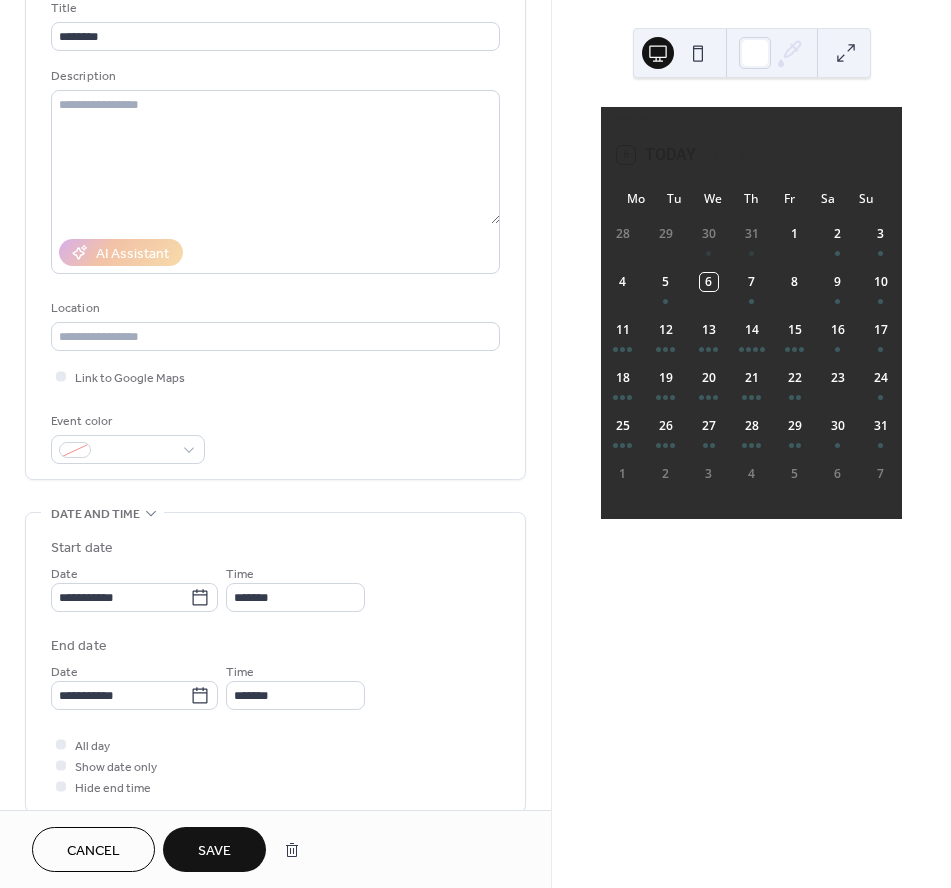scroll, scrollTop: 141, scrollLeft: 0, axis: vertical 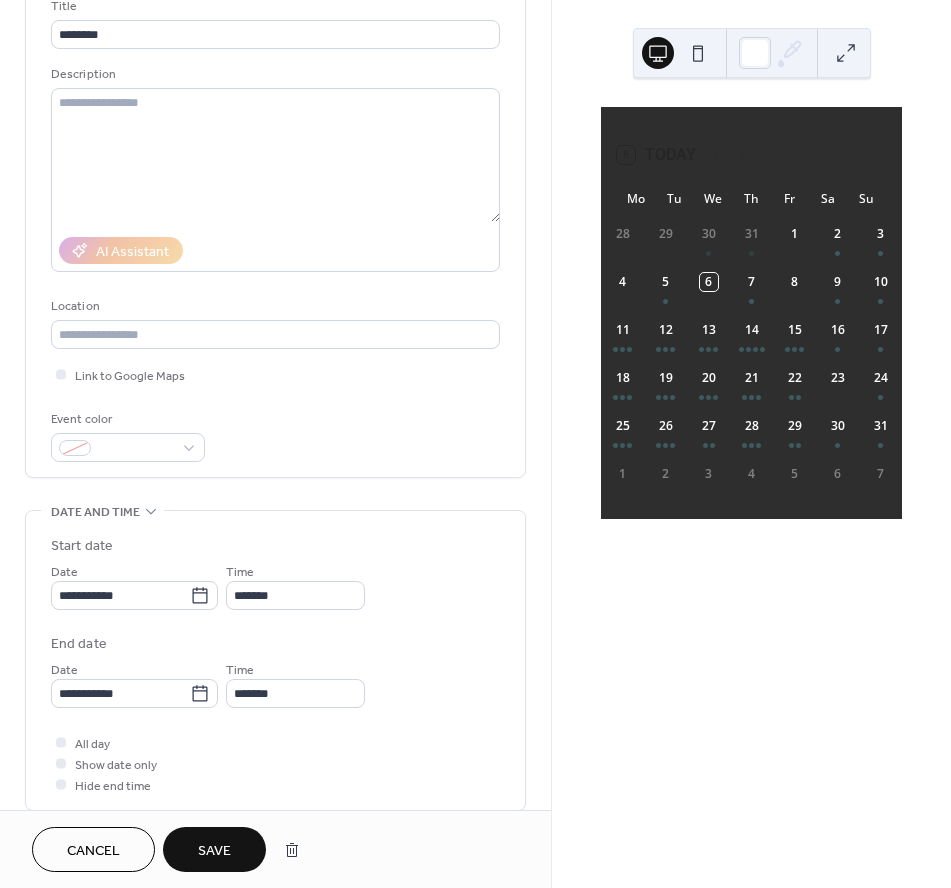 click on "Save" at bounding box center (214, 849) 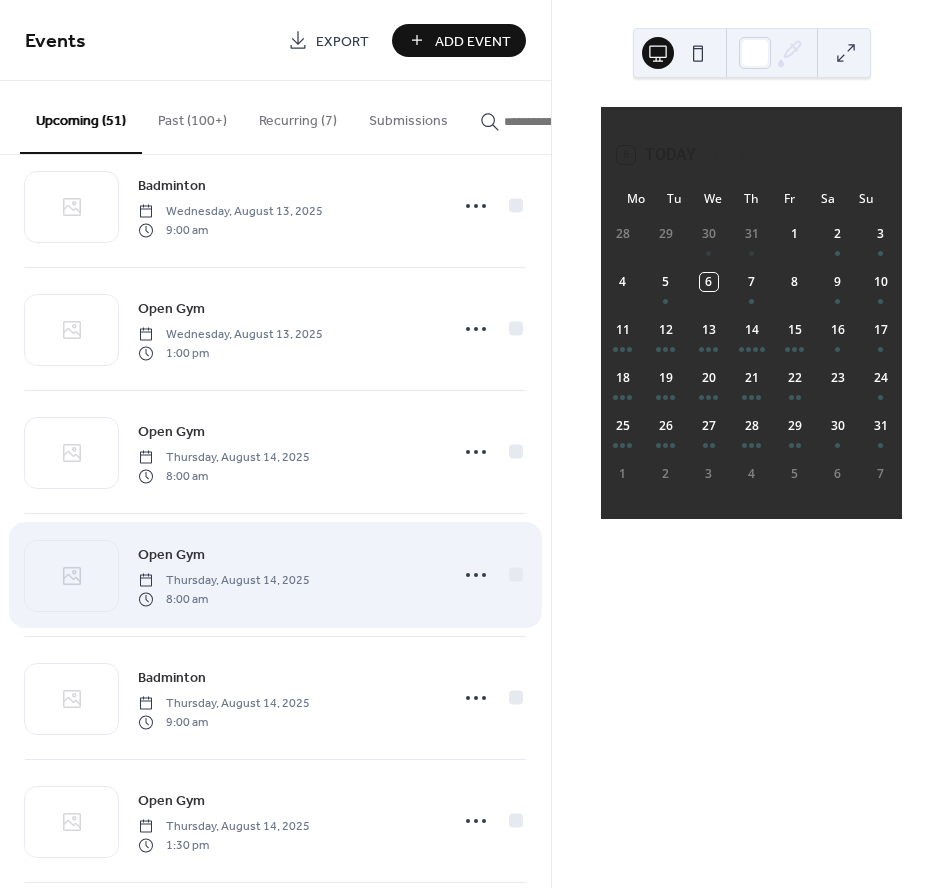 scroll, scrollTop: 1271, scrollLeft: 0, axis: vertical 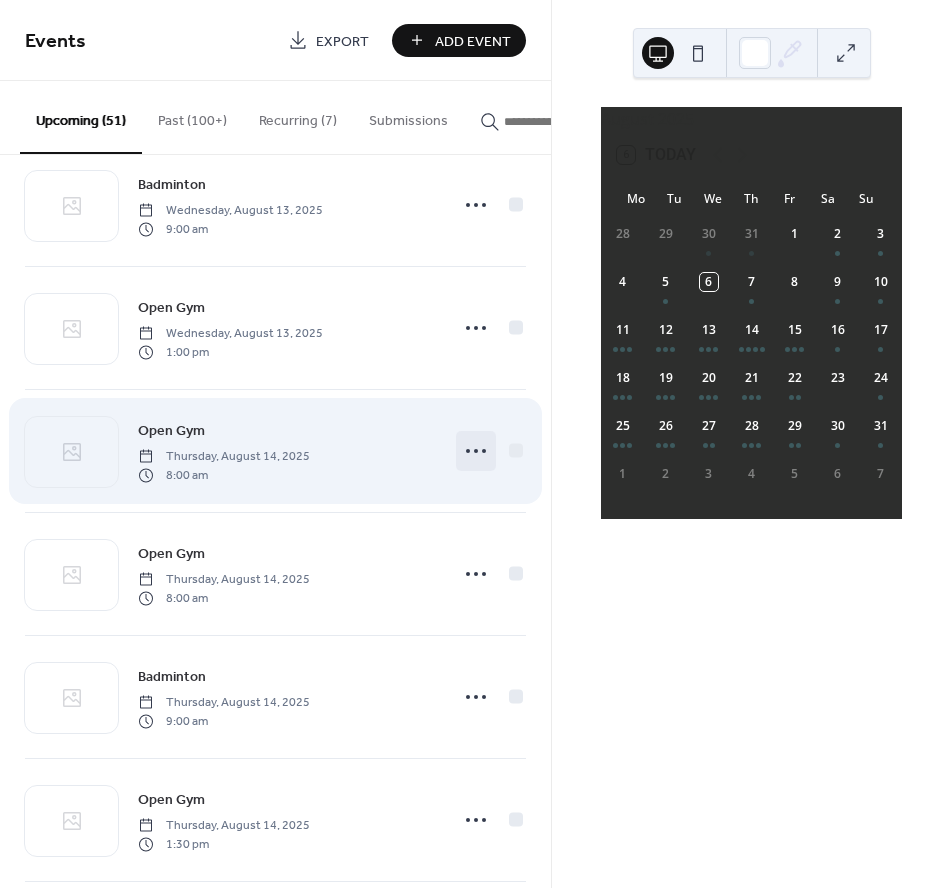 click 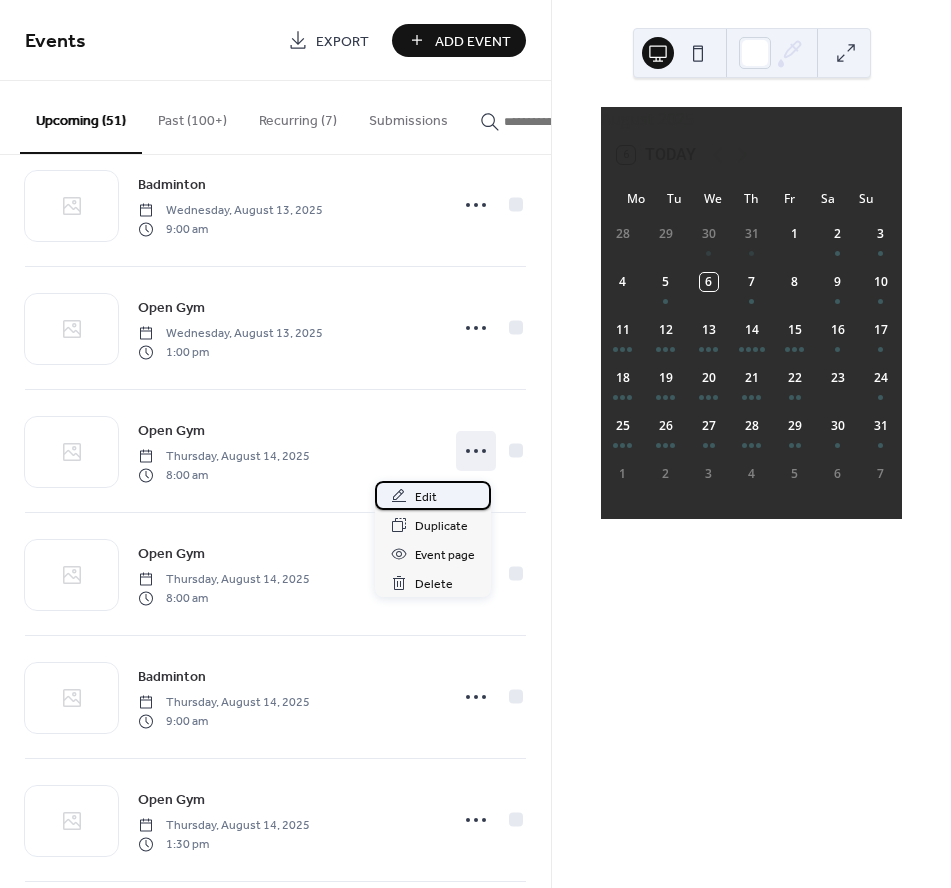 click on "Edit" at bounding box center [433, 495] 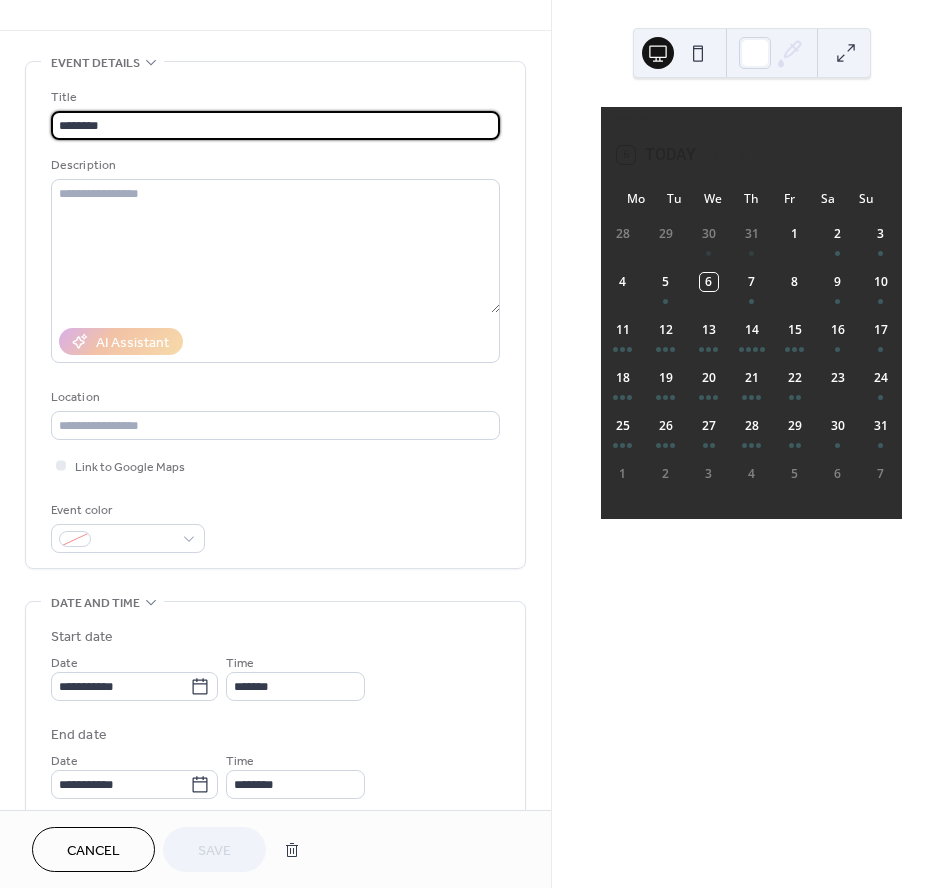scroll, scrollTop: 0, scrollLeft: 0, axis: both 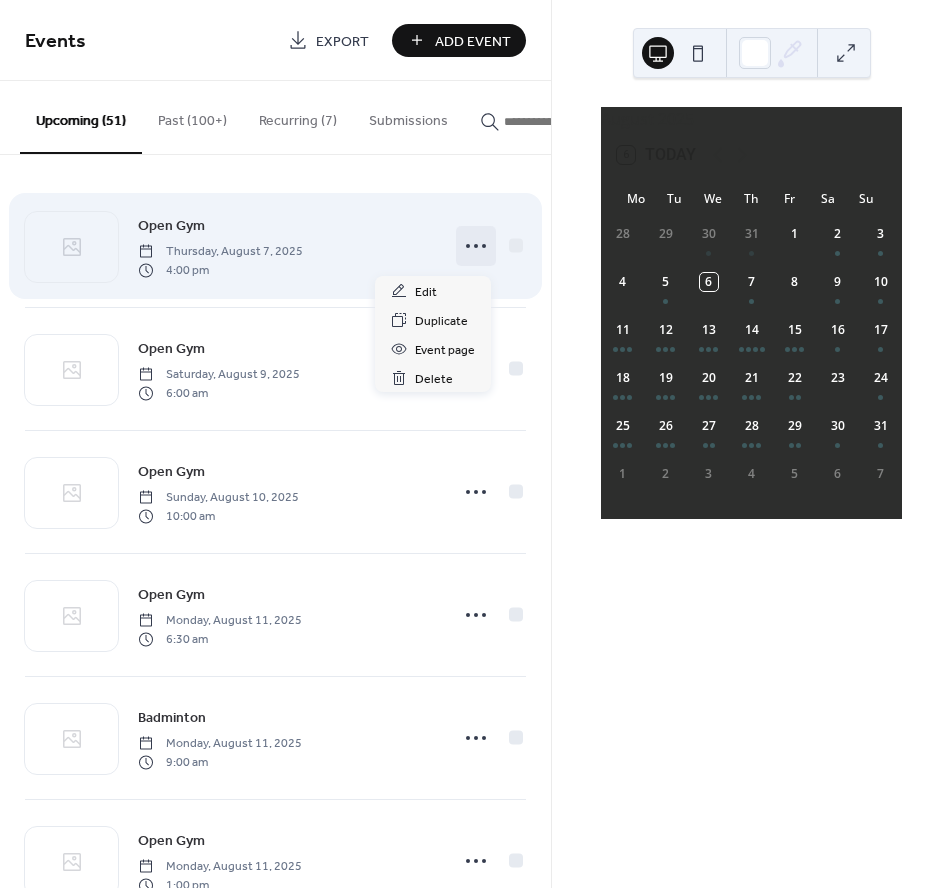 click 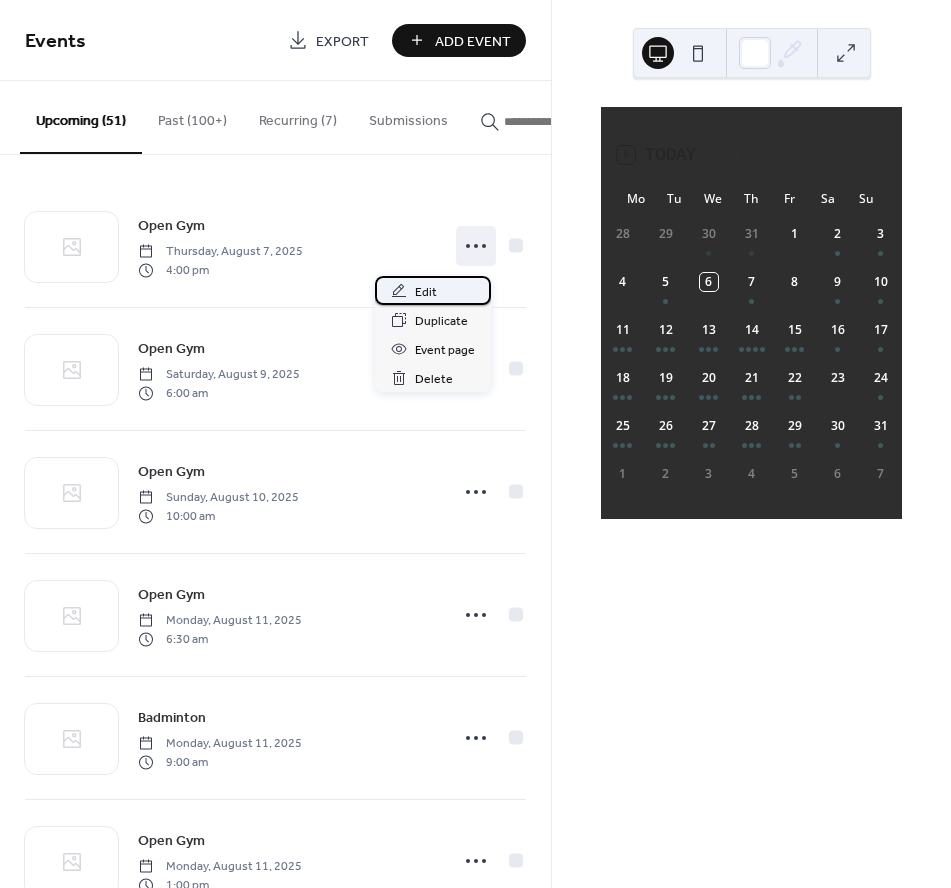 click on "Edit" at bounding box center [433, 290] 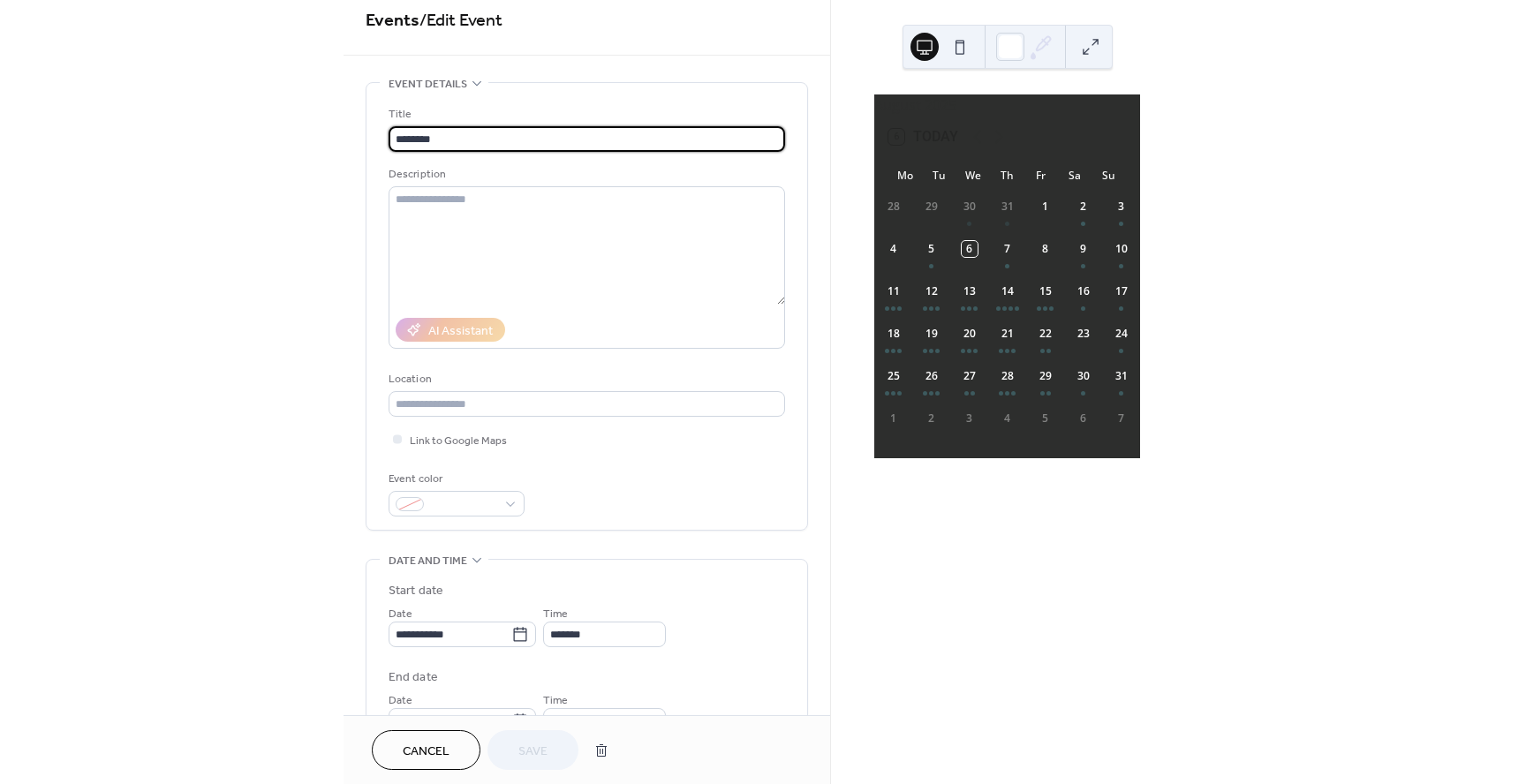 scroll, scrollTop: 0, scrollLeft: 0, axis: both 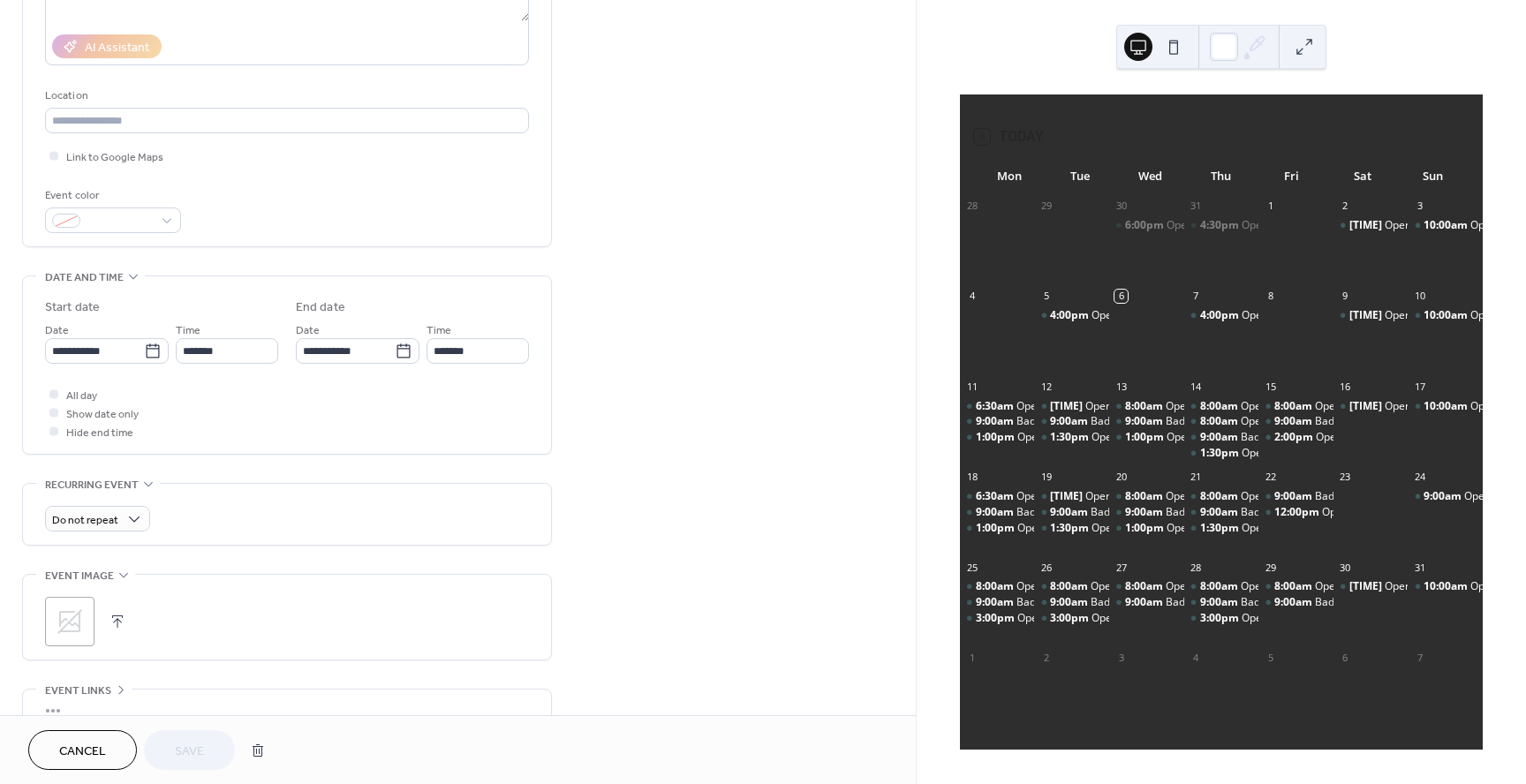 click on "Cancel" at bounding box center (82, 751) 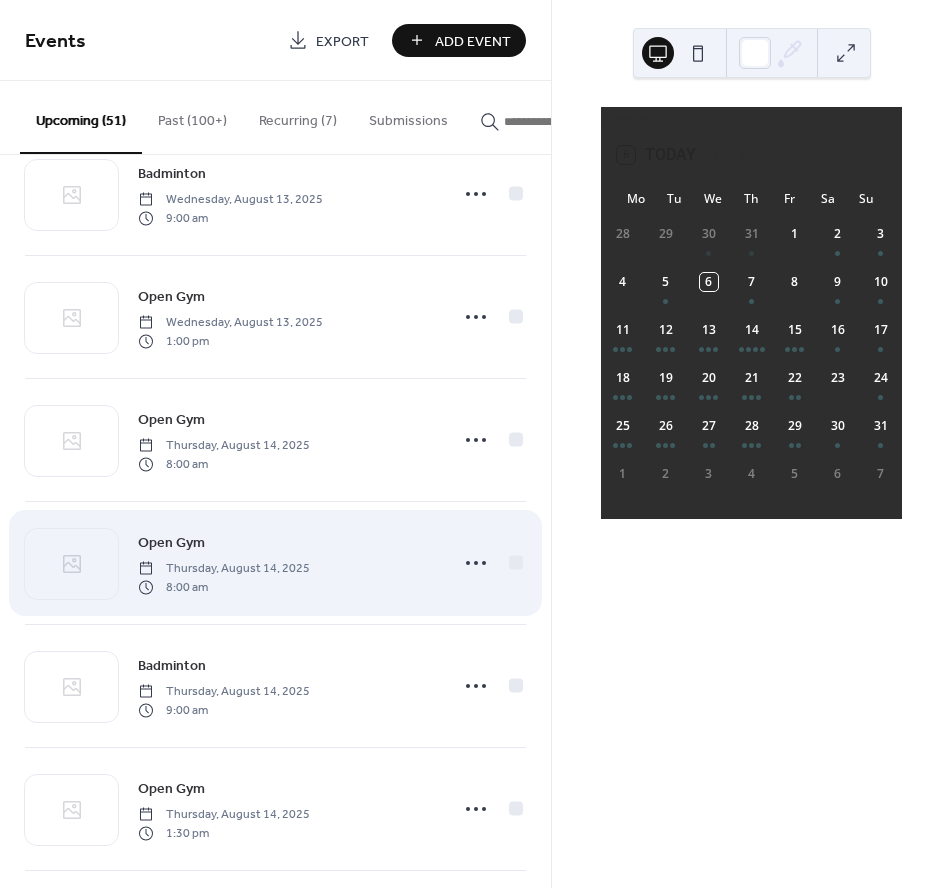 scroll, scrollTop: 1286, scrollLeft: 0, axis: vertical 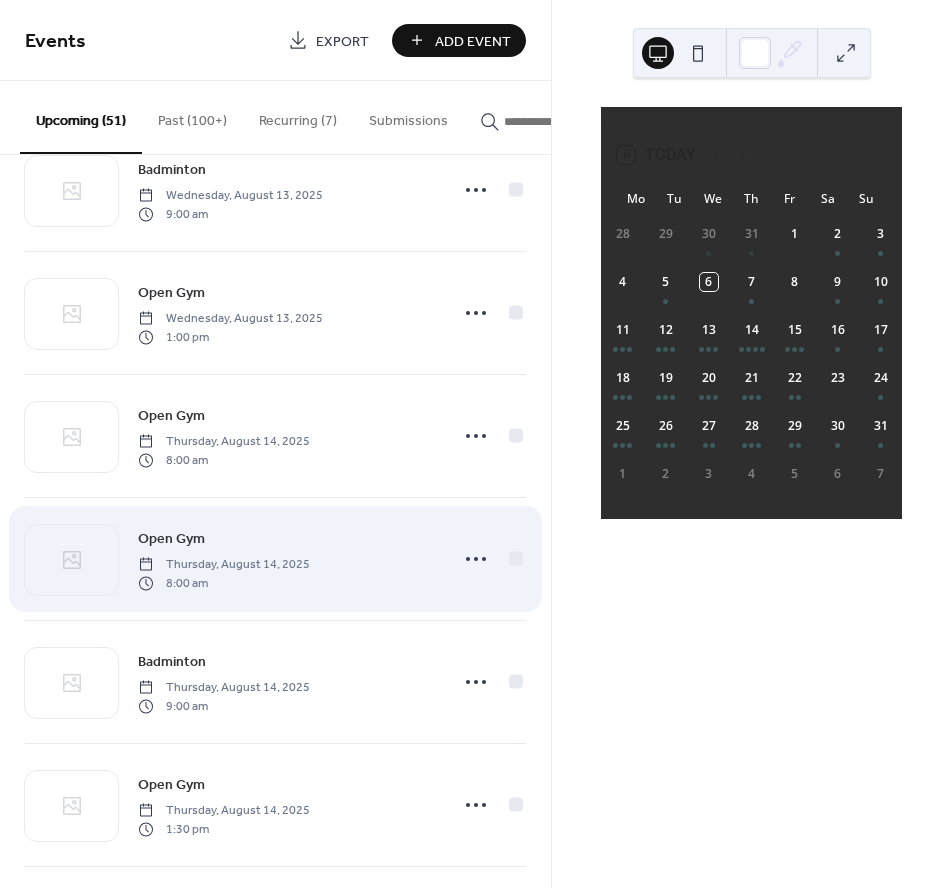 click on "Open Gym [DAY], [MONTH] [DAY], [YEAR] [TIME]" at bounding box center [287, 559] 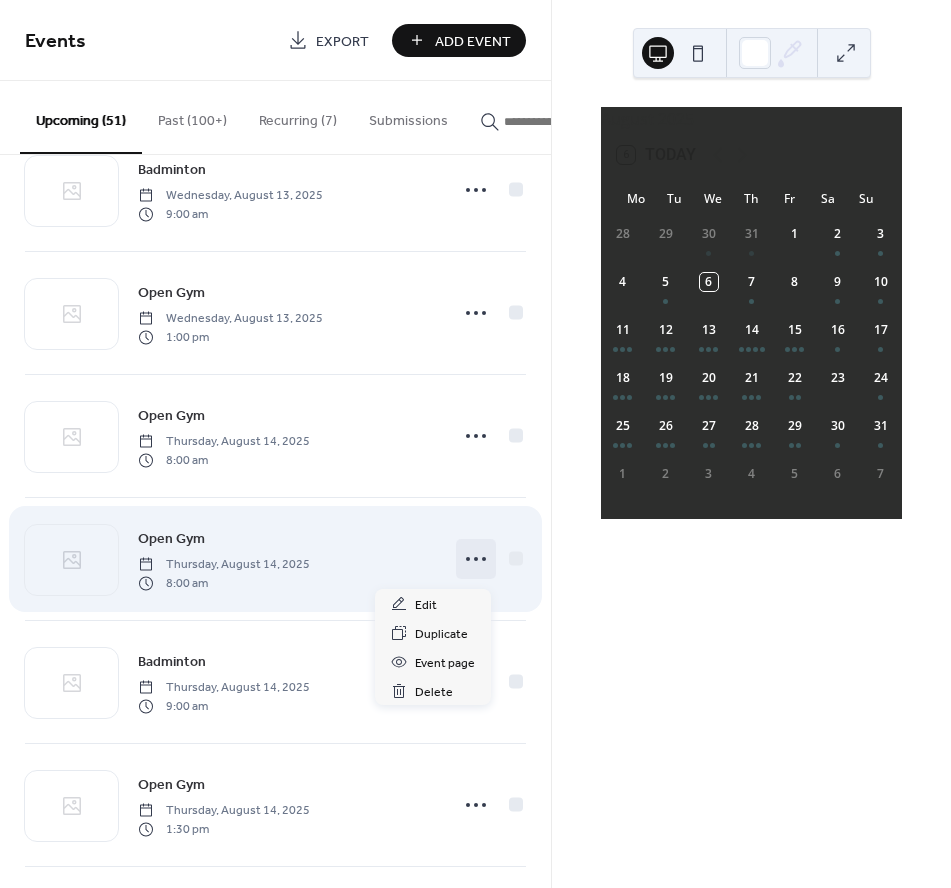 click 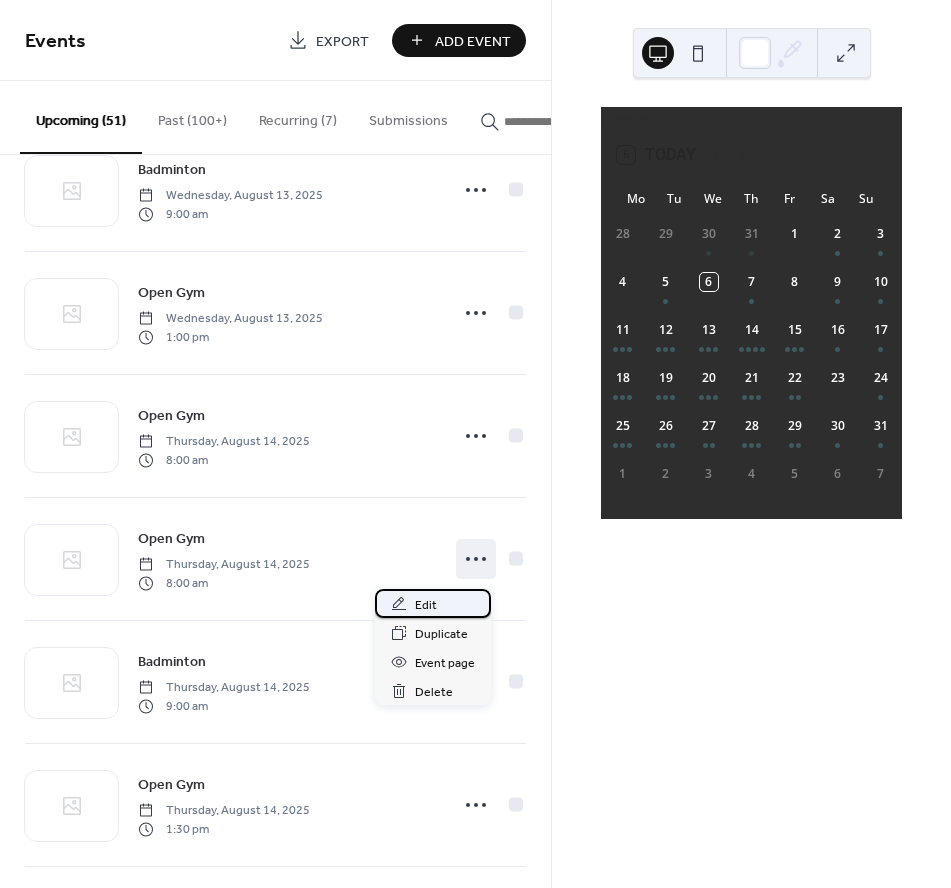 click on "Edit" at bounding box center (433, 603) 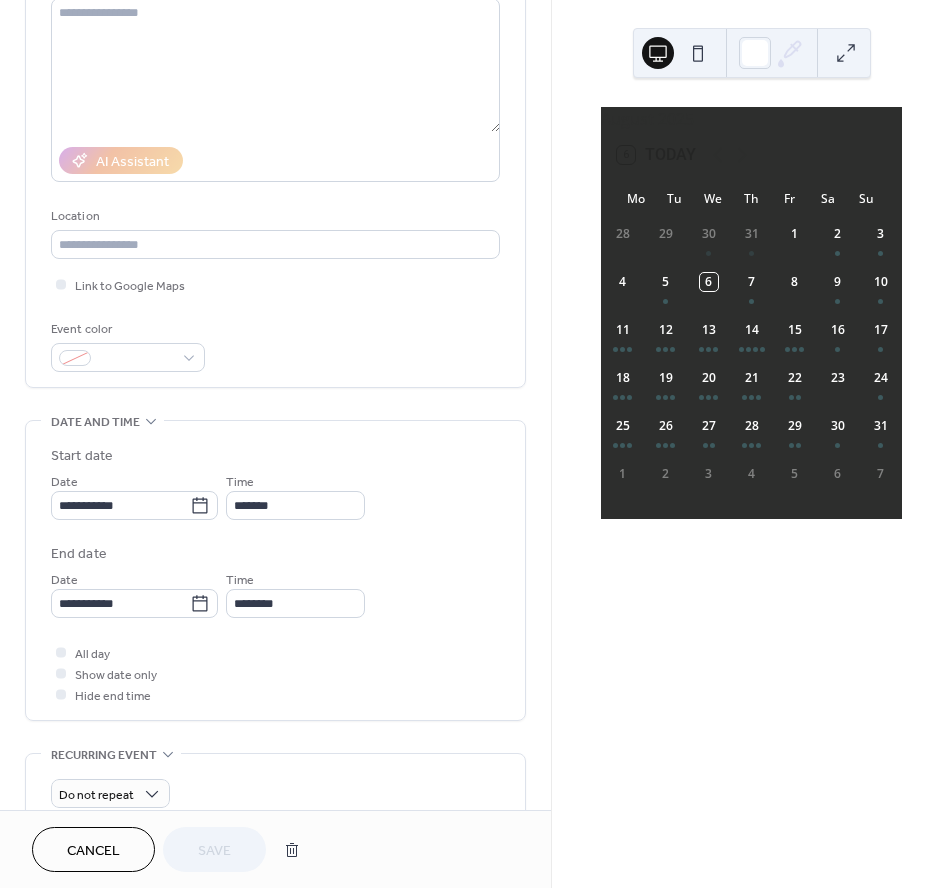 scroll, scrollTop: 268, scrollLeft: 0, axis: vertical 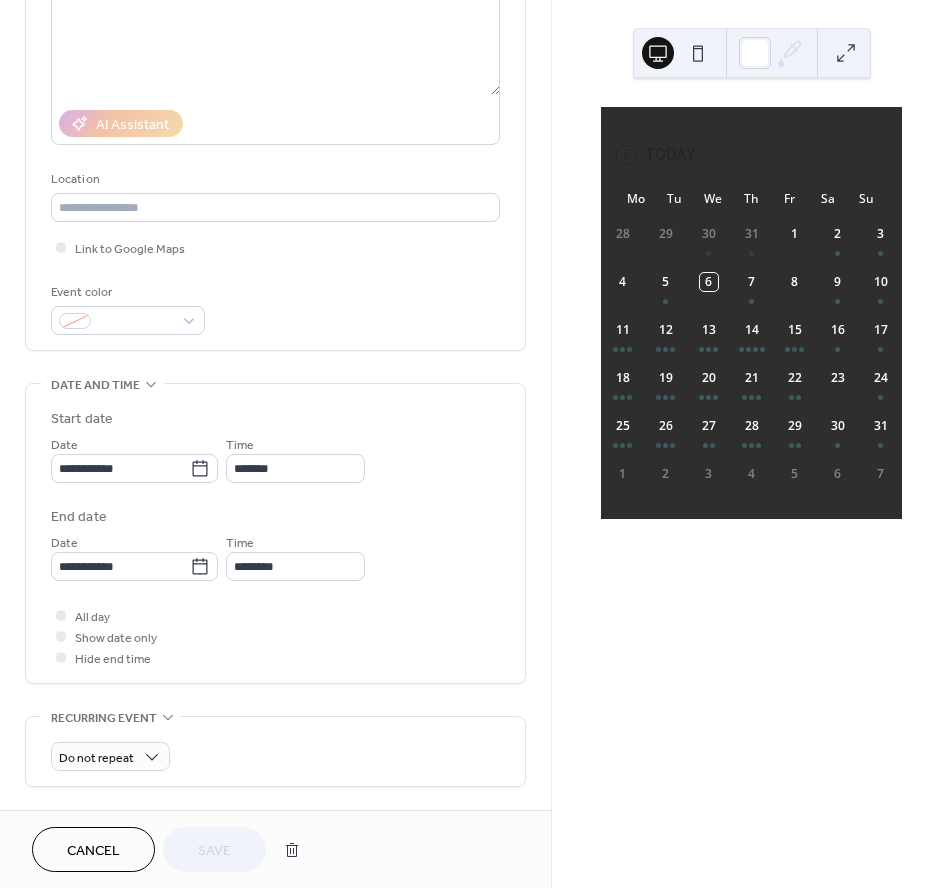 click on "Cancel" at bounding box center [93, 849] 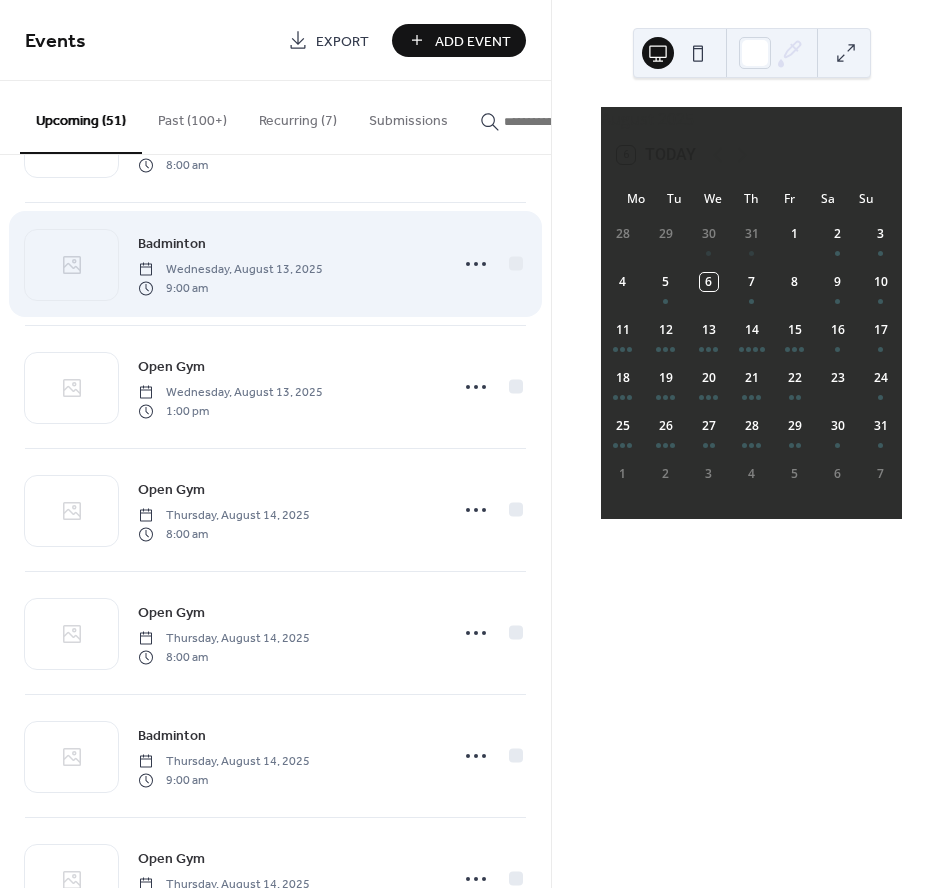 scroll, scrollTop: 1263, scrollLeft: 0, axis: vertical 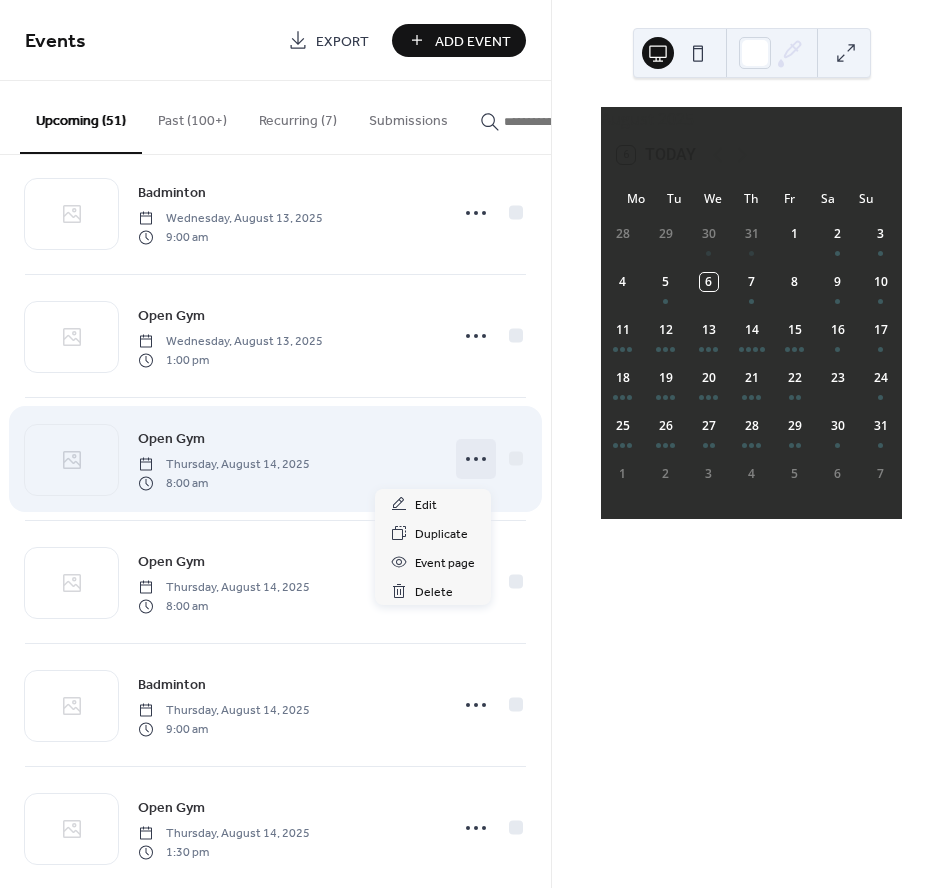 click 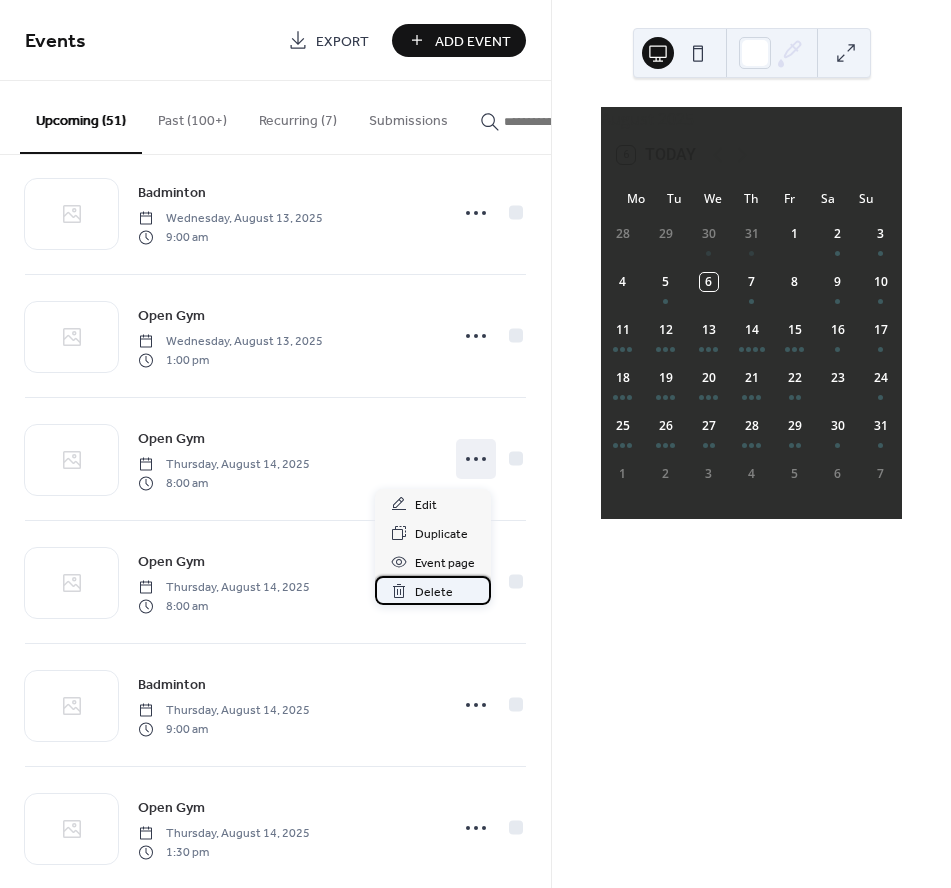 click on "Delete" at bounding box center (434, 592) 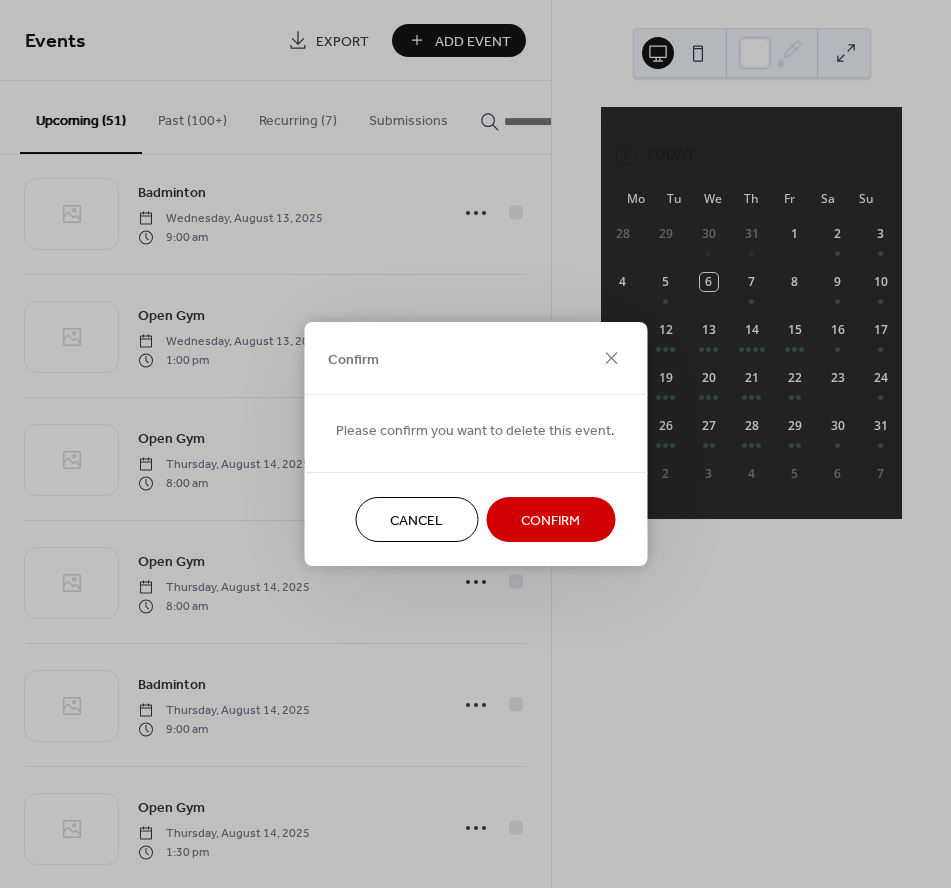 click on "Confirm" at bounding box center (550, 521) 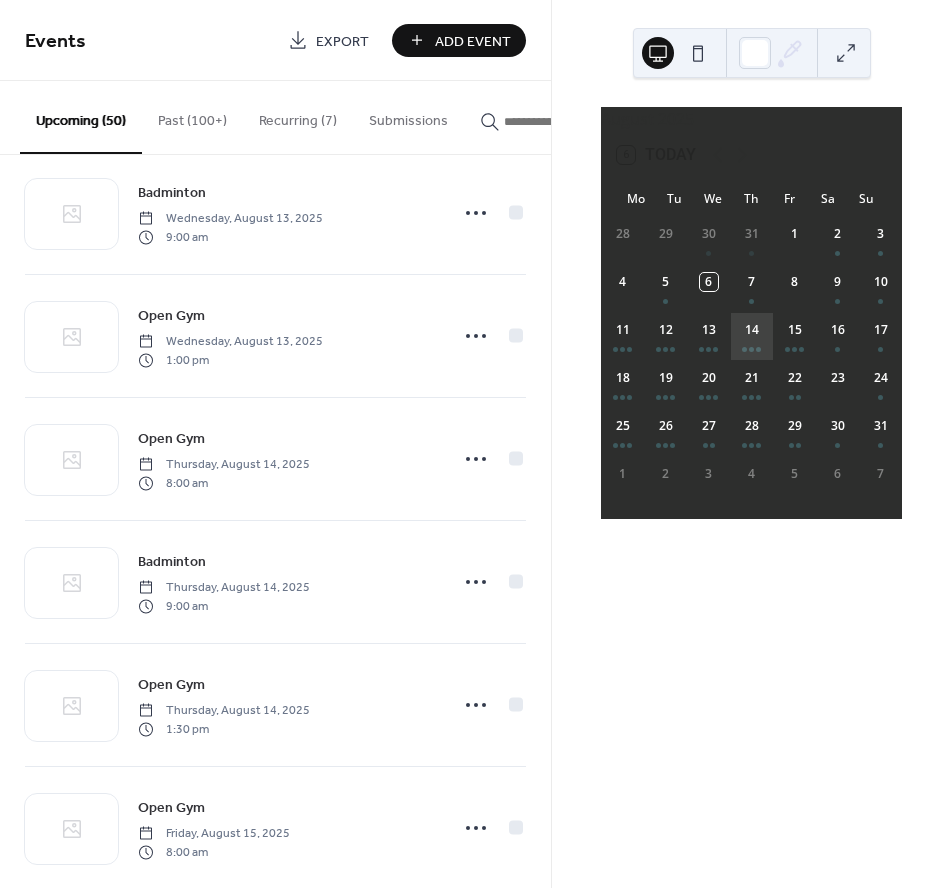 click on "14" at bounding box center [751, 336] 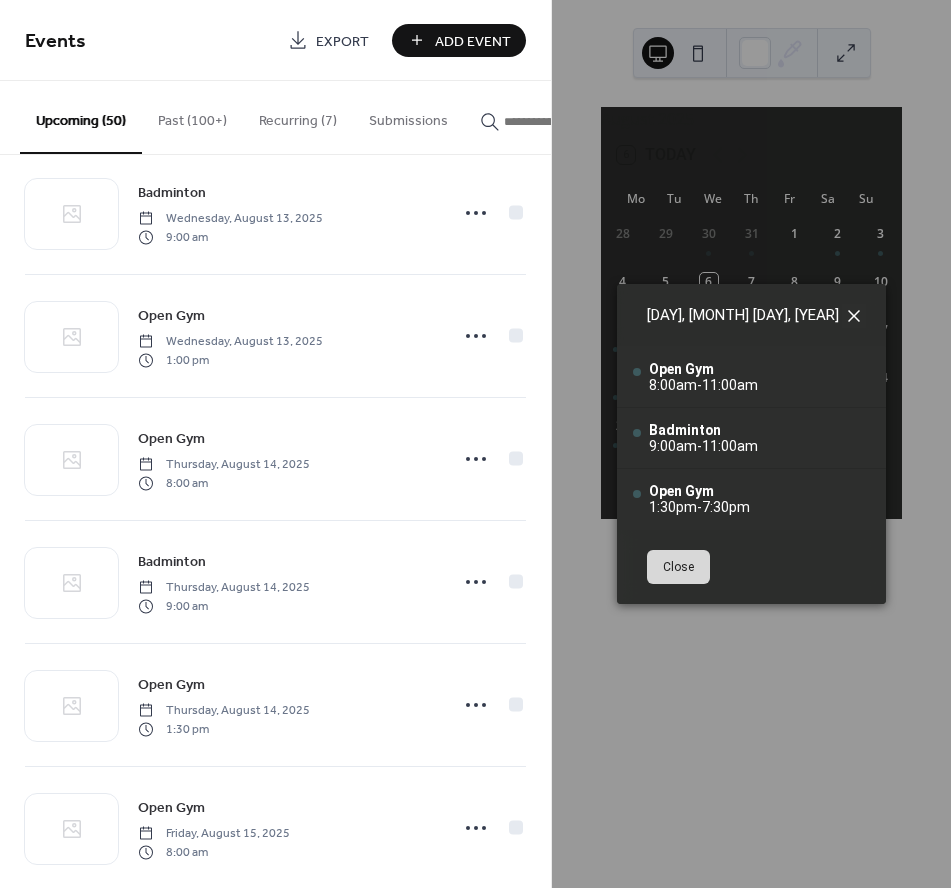 click 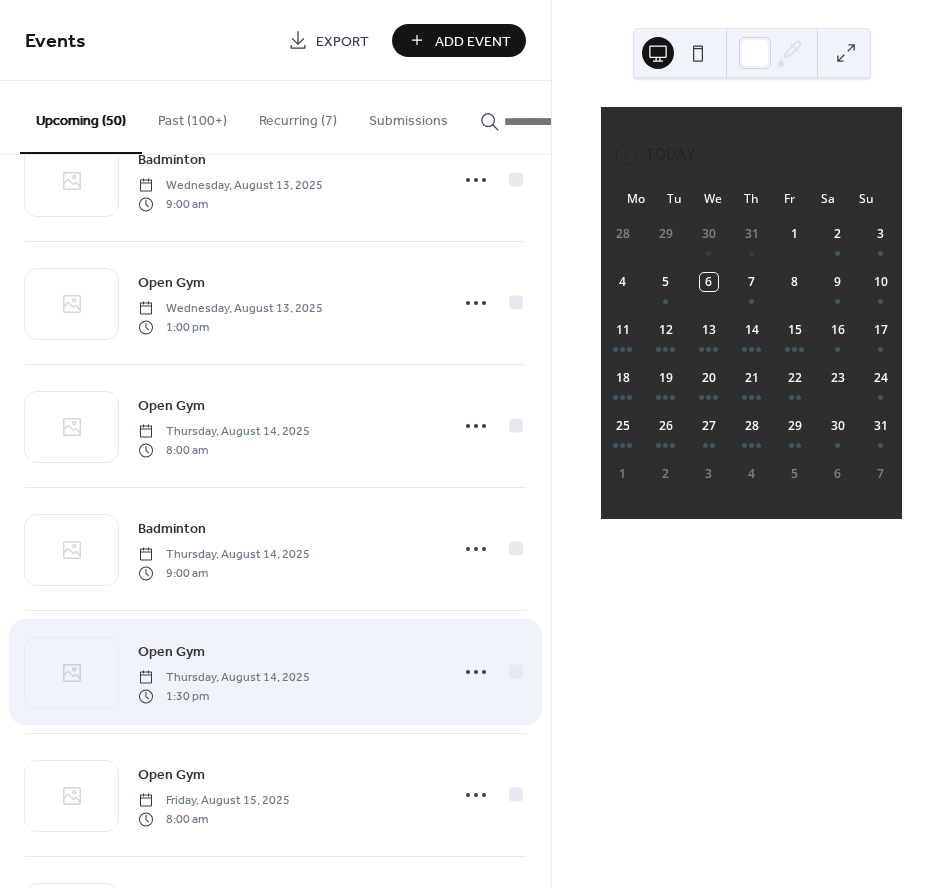 scroll, scrollTop: 1297, scrollLeft: 0, axis: vertical 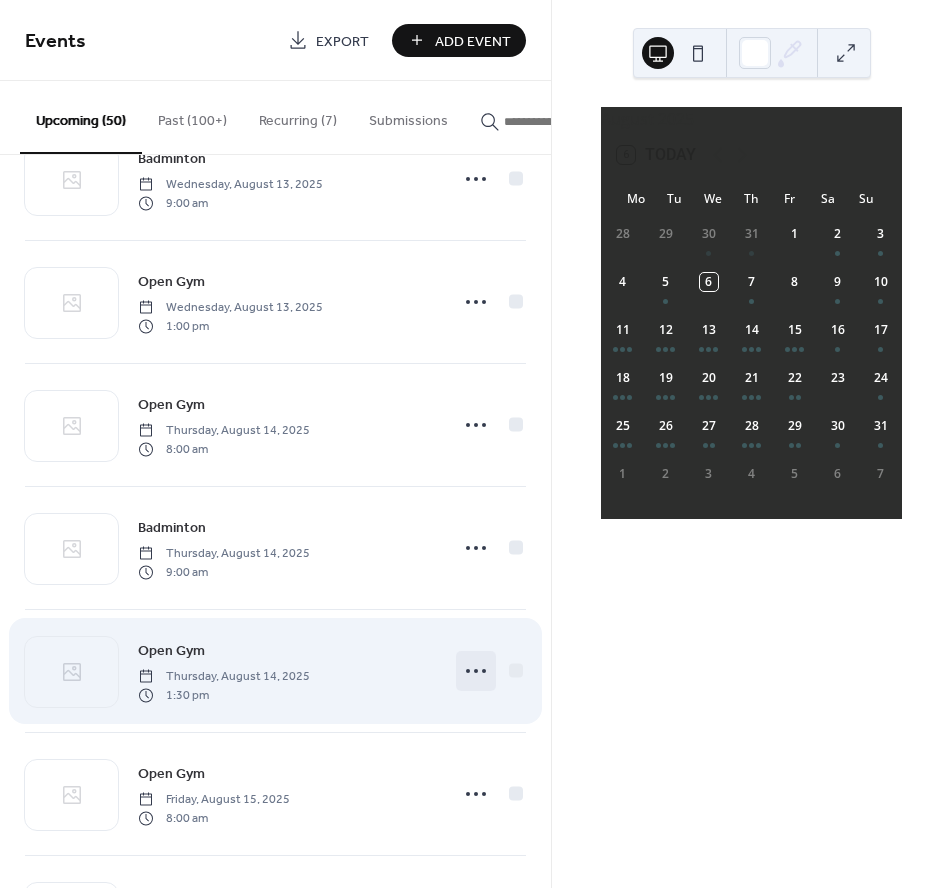 click 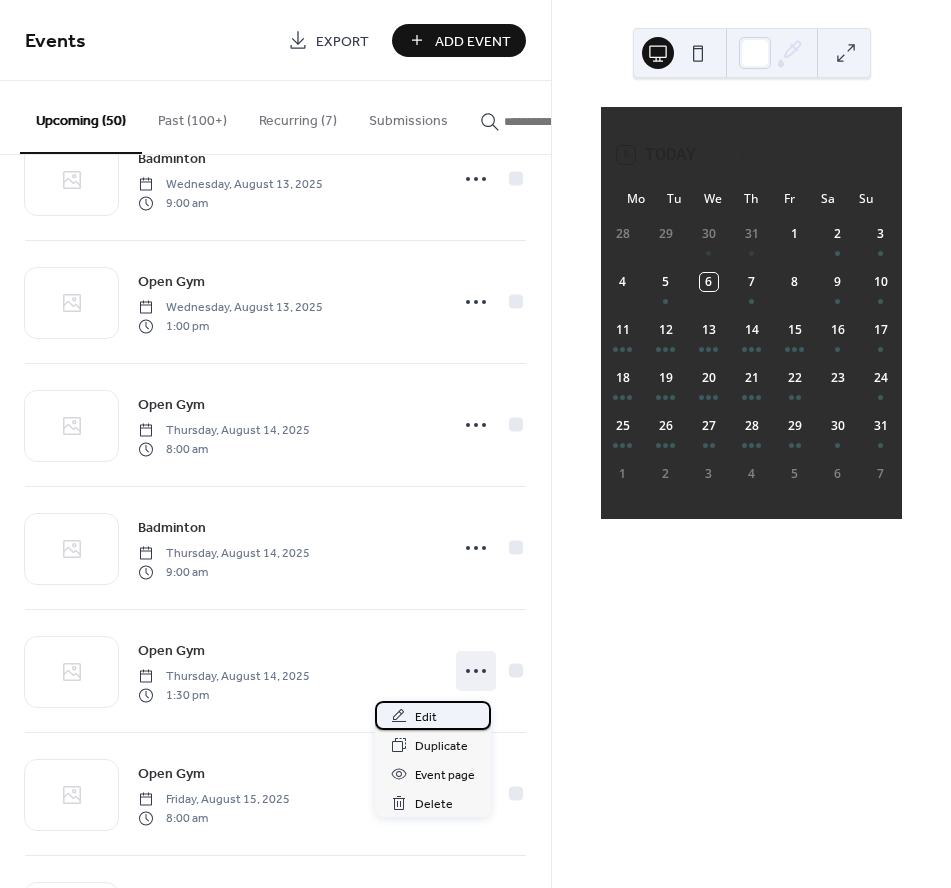 click on "Edit" at bounding box center [433, 715] 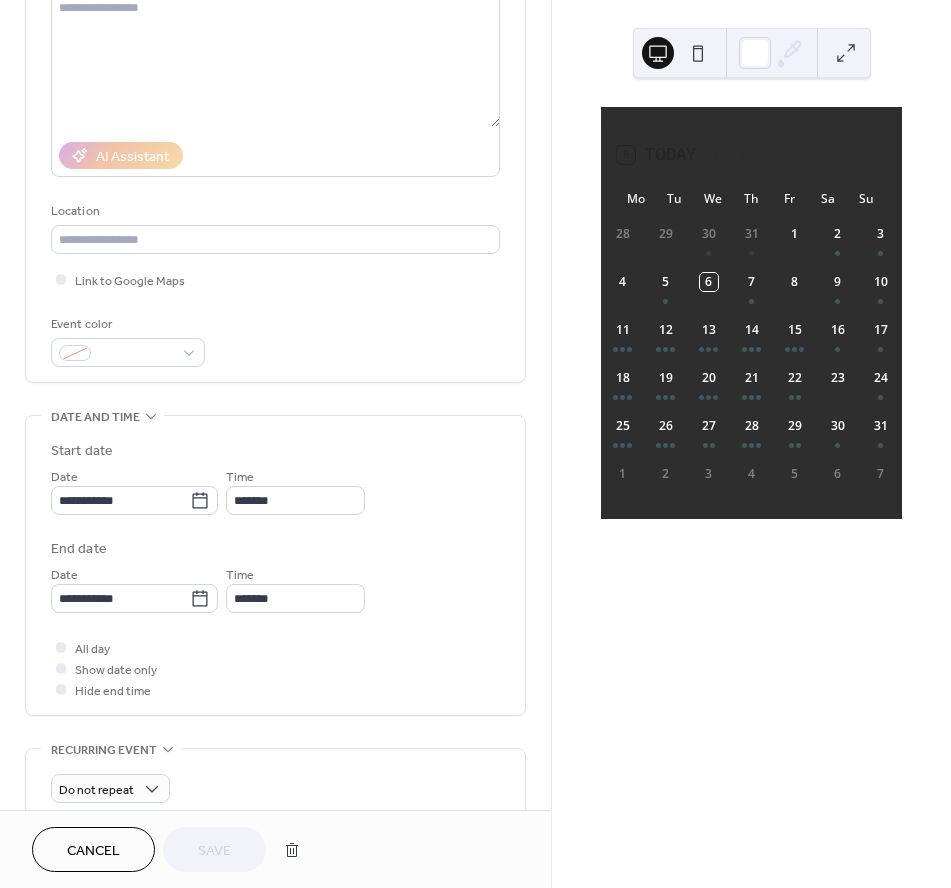scroll, scrollTop: 272, scrollLeft: 0, axis: vertical 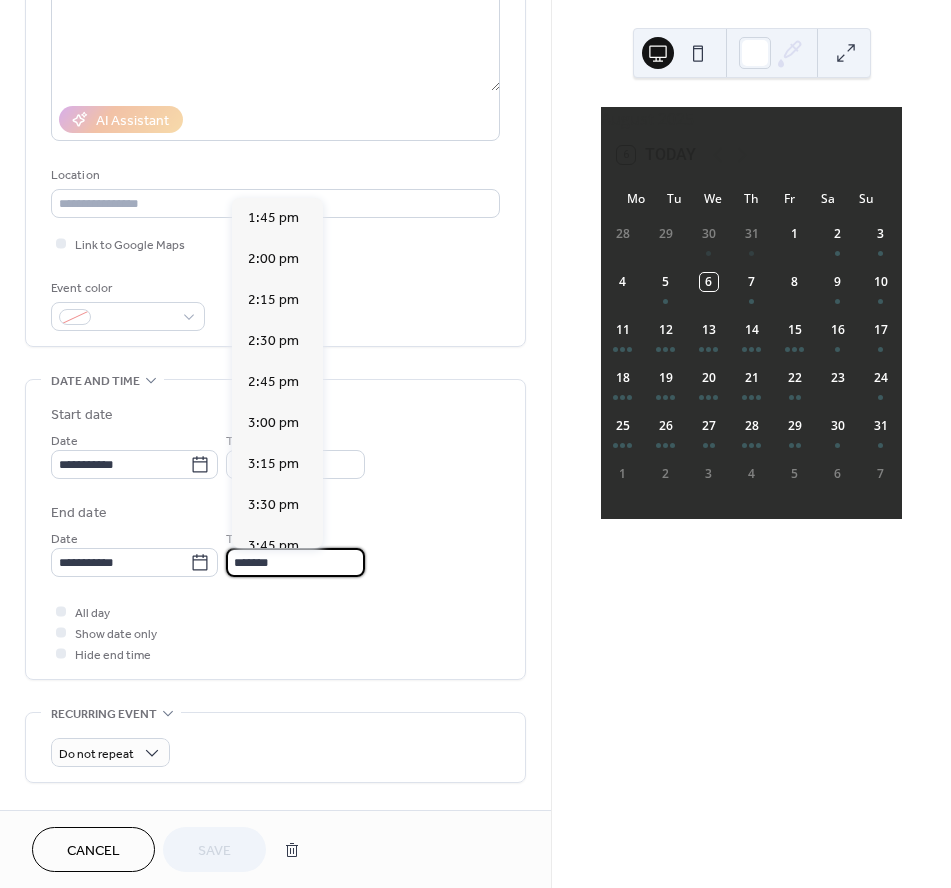 click on "*******" at bounding box center (295, 562) 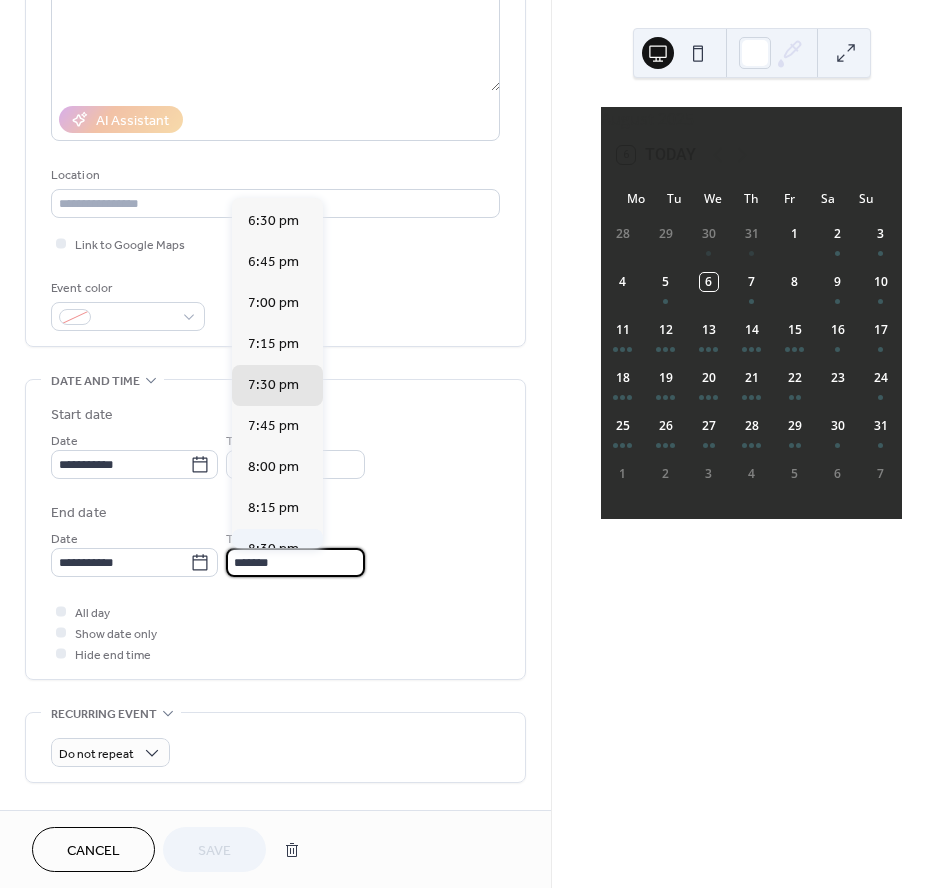 scroll, scrollTop: 772, scrollLeft: 0, axis: vertical 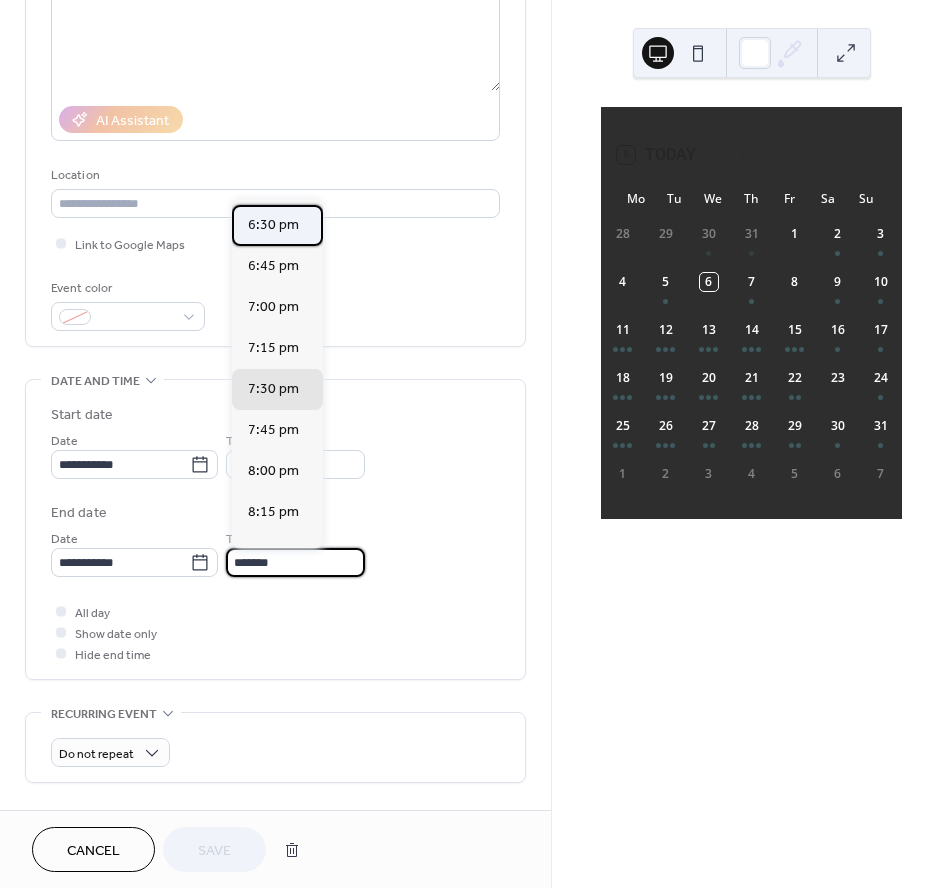 click on "6:30 pm" at bounding box center (273, 225) 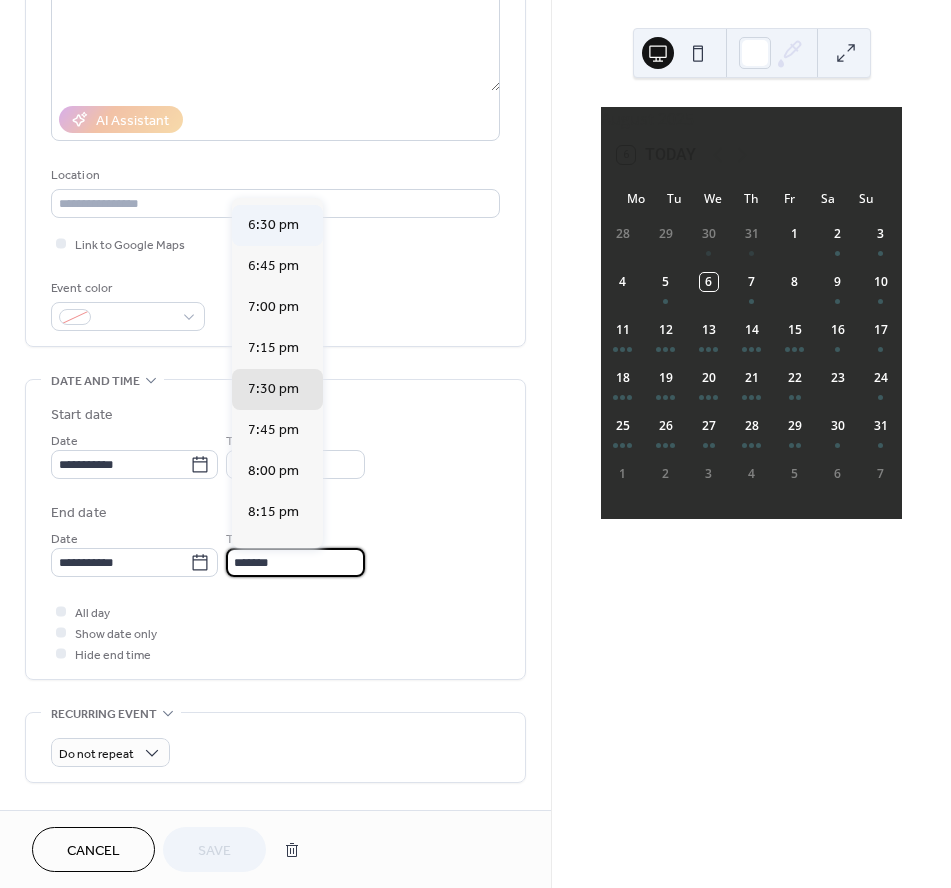 type on "*******" 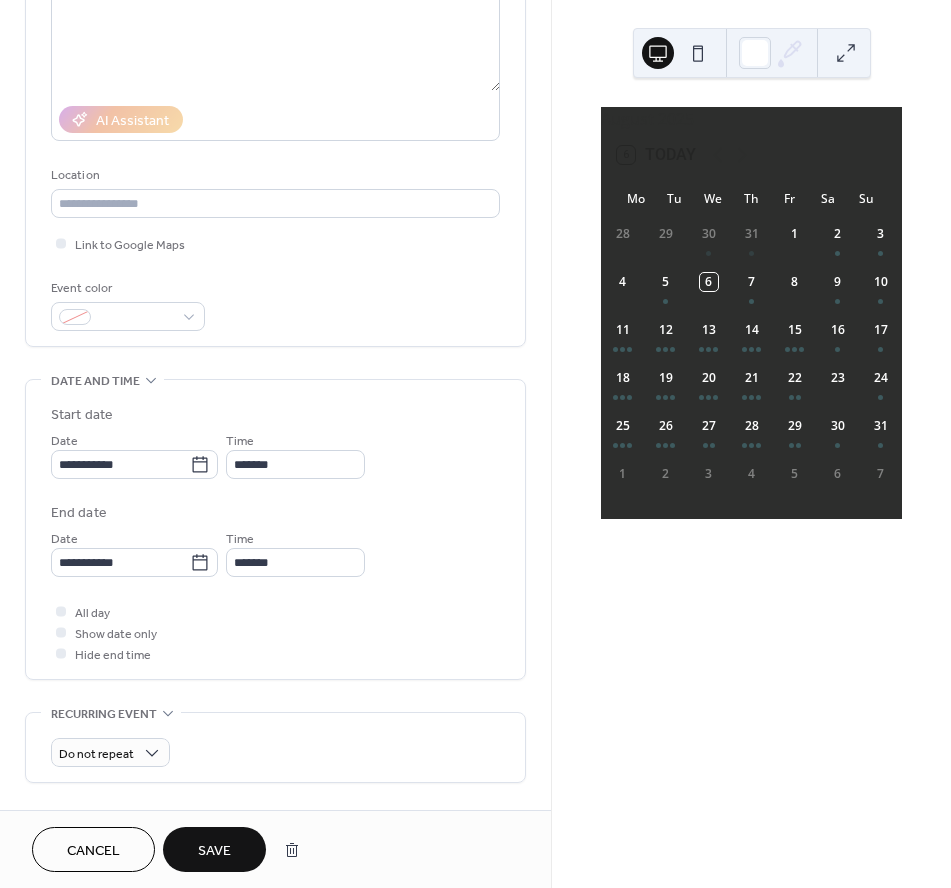 click on "Save" at bounding box center (214, 851) 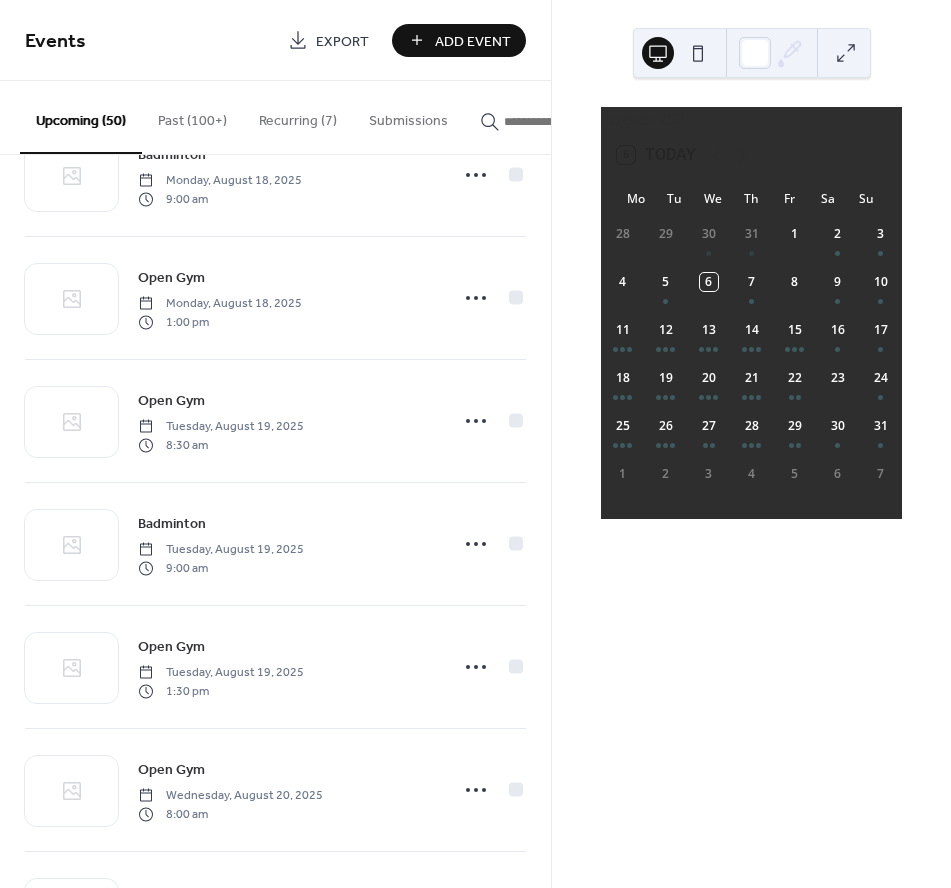 scroll, scrollTop: 2672, scrollLeft: 0, axis: vertical 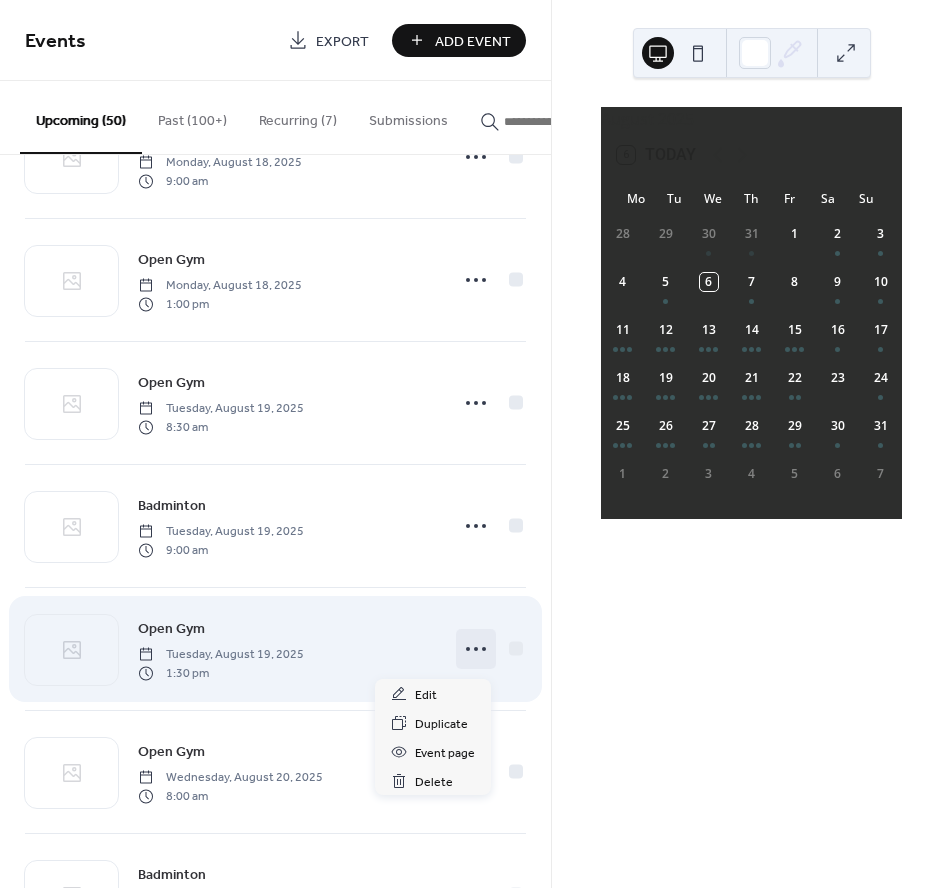 click 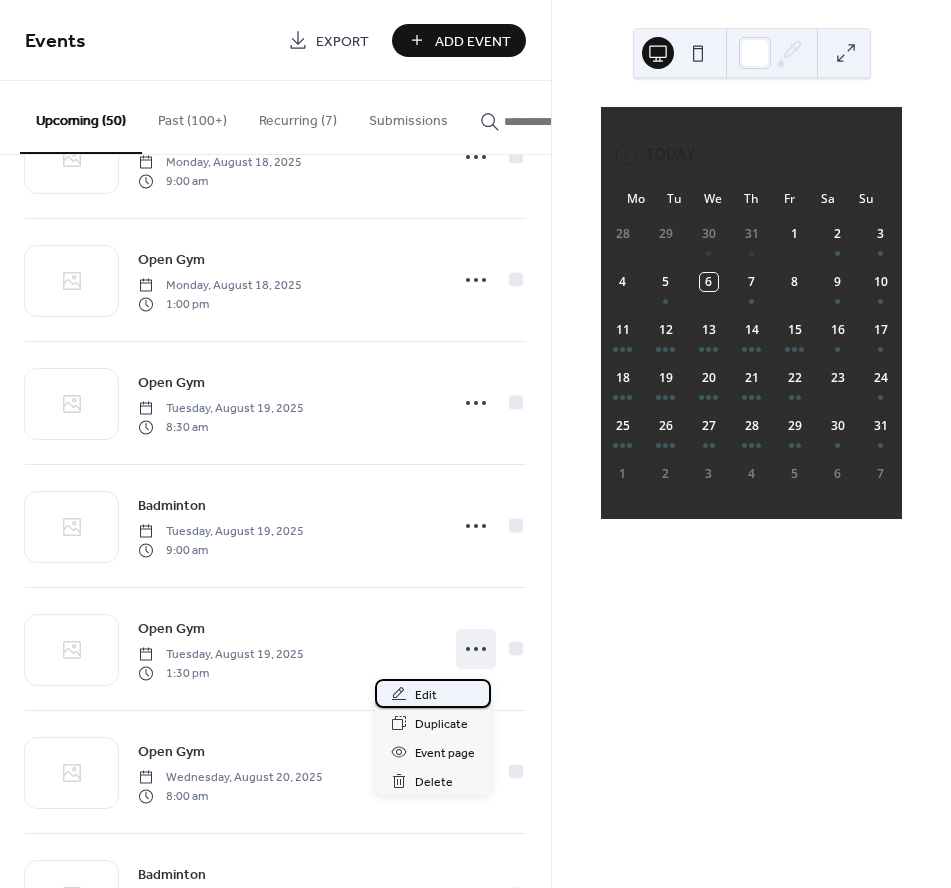click on "Edit" at bounding box center [433, 693] 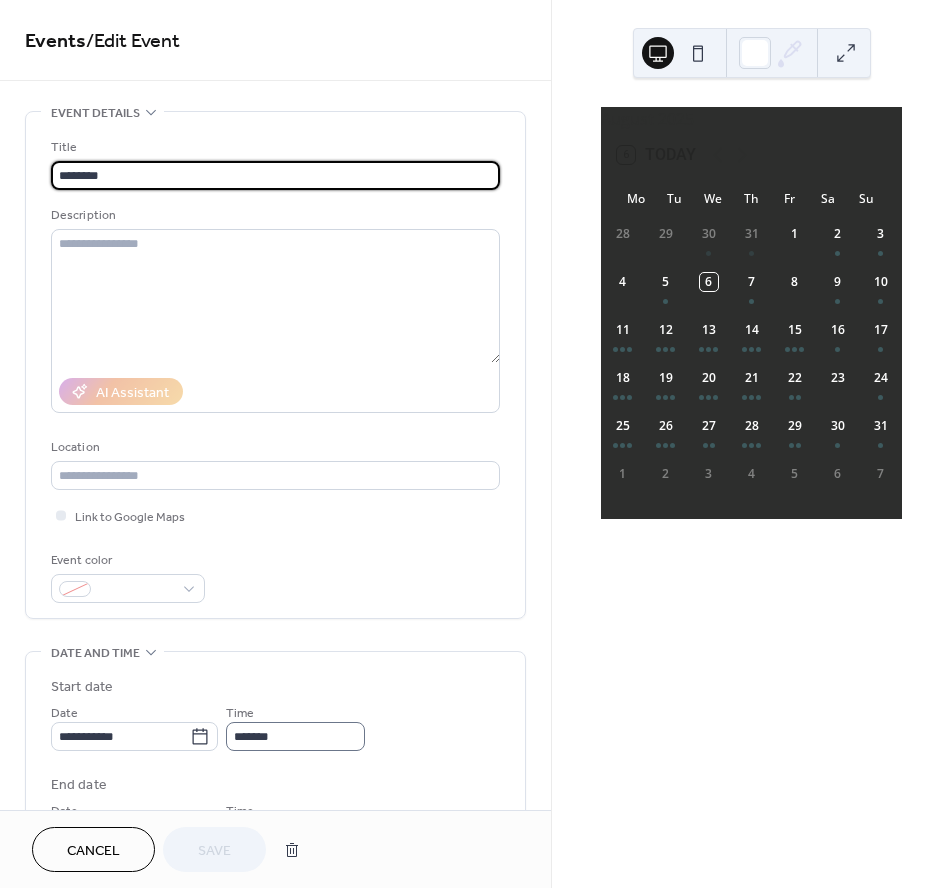 scroll, scrollTop: 1, scrollLeft: 0, axis: vertical 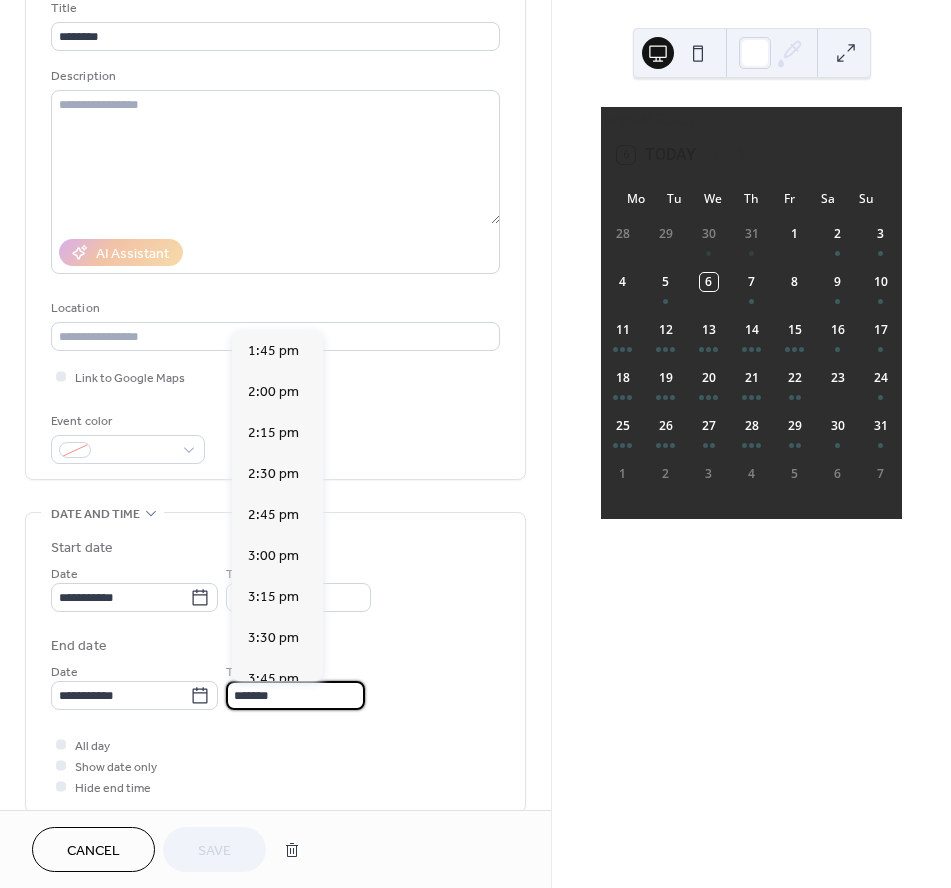 click on "*******" at bounding box center [295, 695] 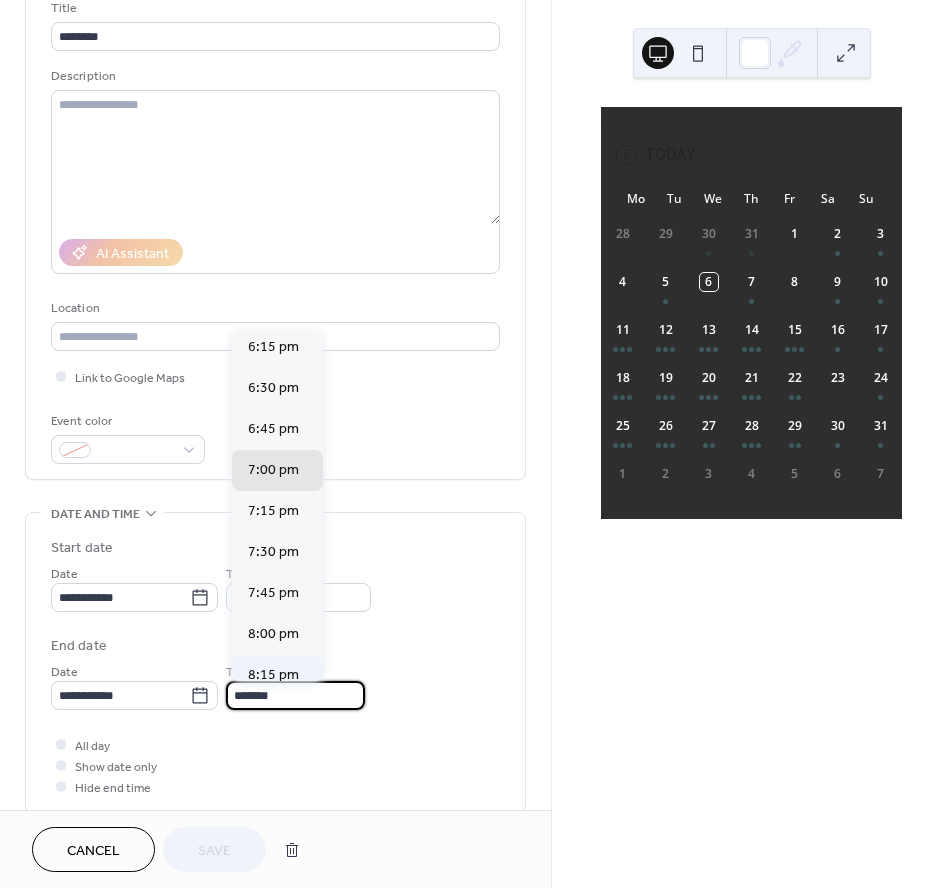 scroll, scrollTop: 701, scrollLeft: 0, axis: vertical 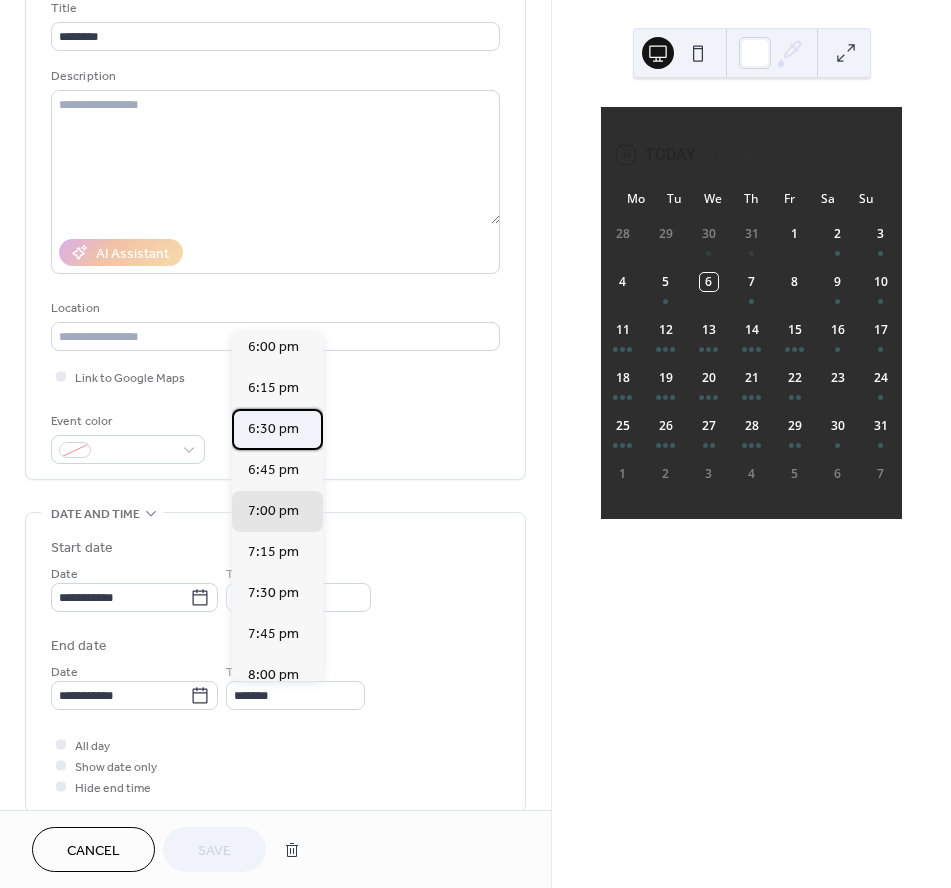 click on "6:30 pm" at bounding box center [273, 429] 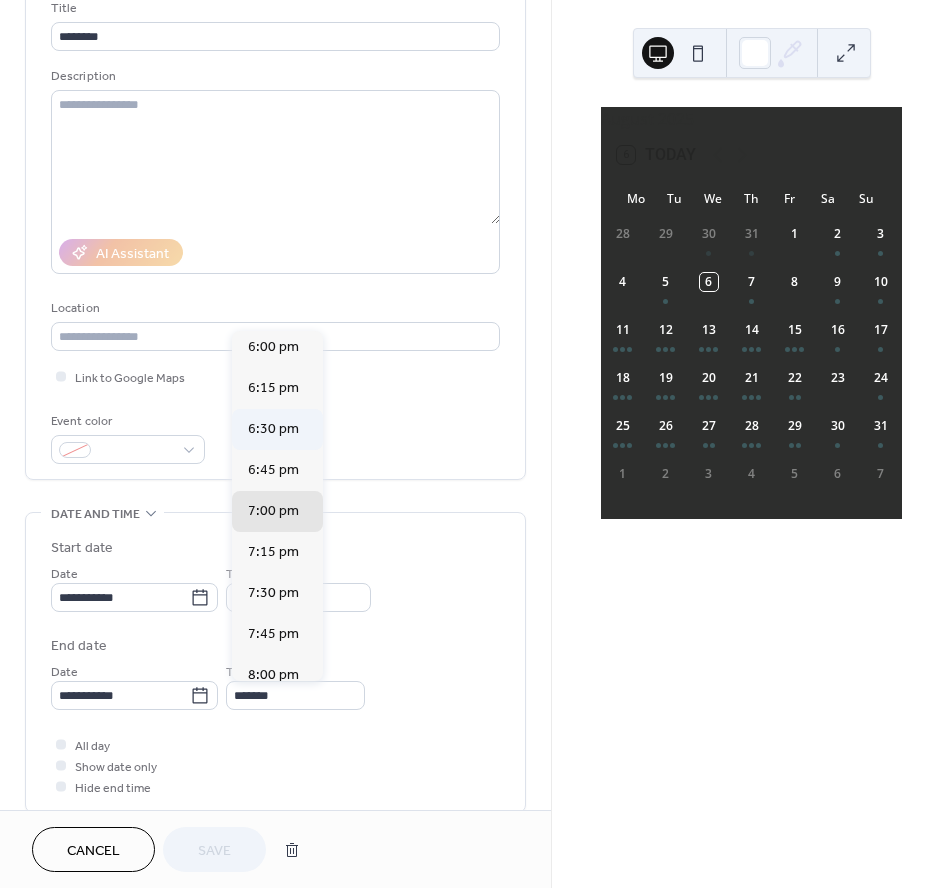 type on "*******" 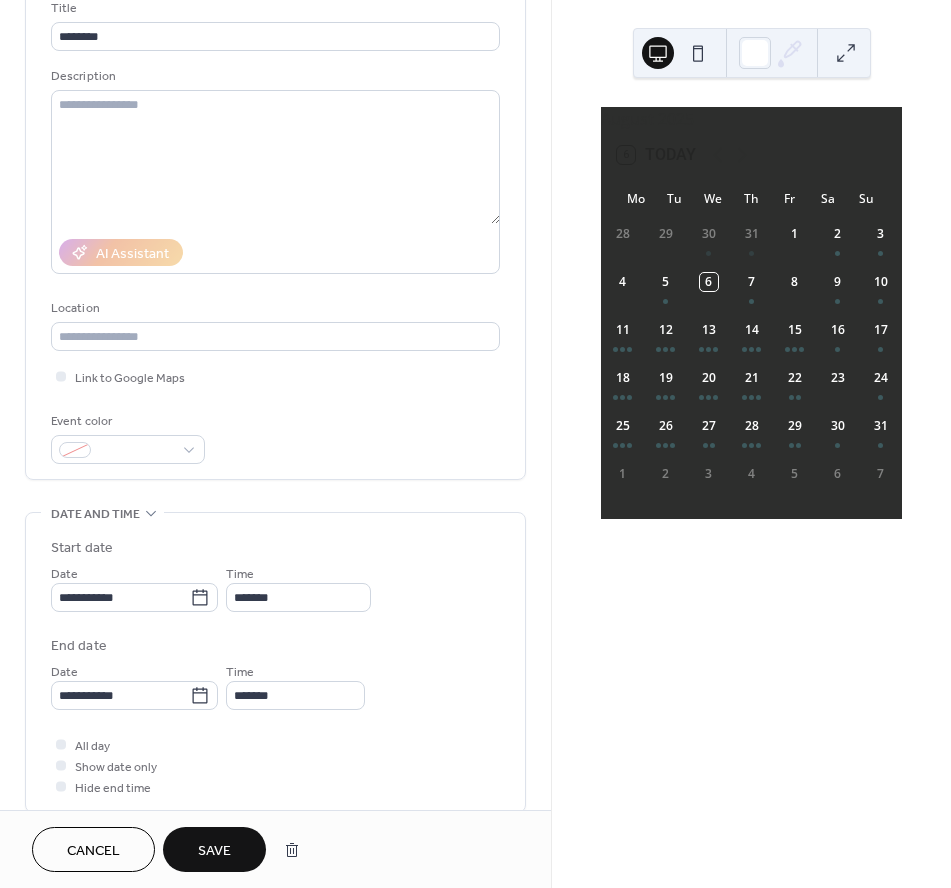 click on "Save" at bounding box center (214, 851) 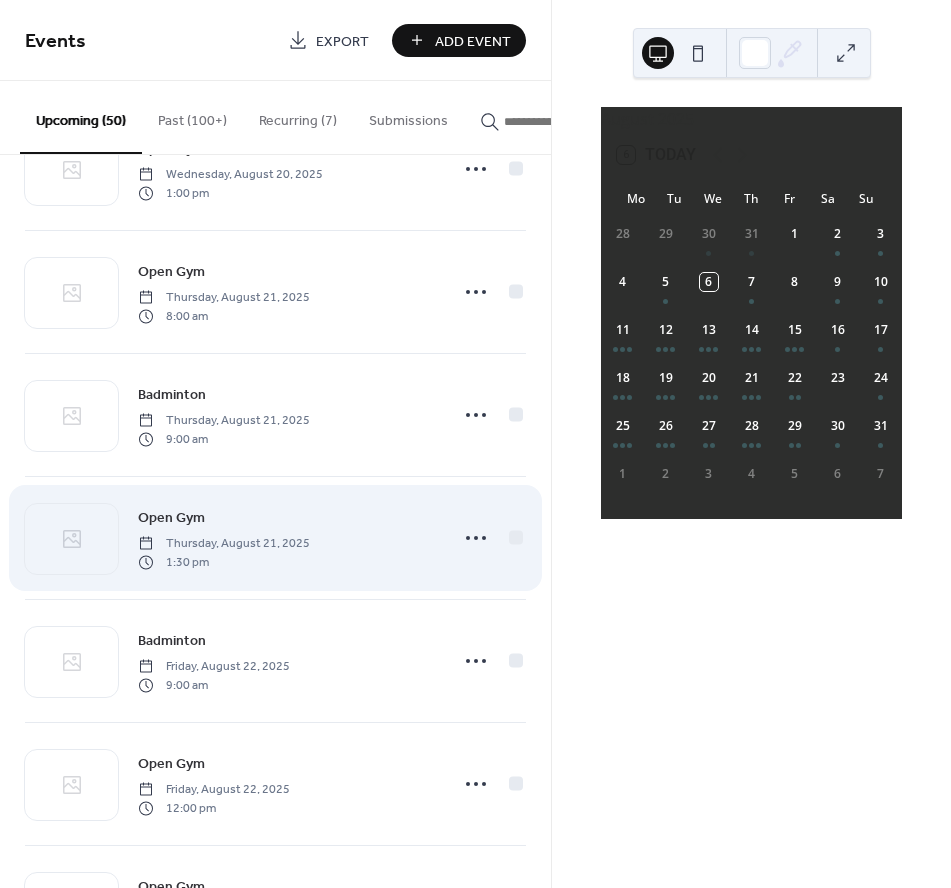 scroll, scrollTop: 3524, scrollLeft: 0, axis: vertical 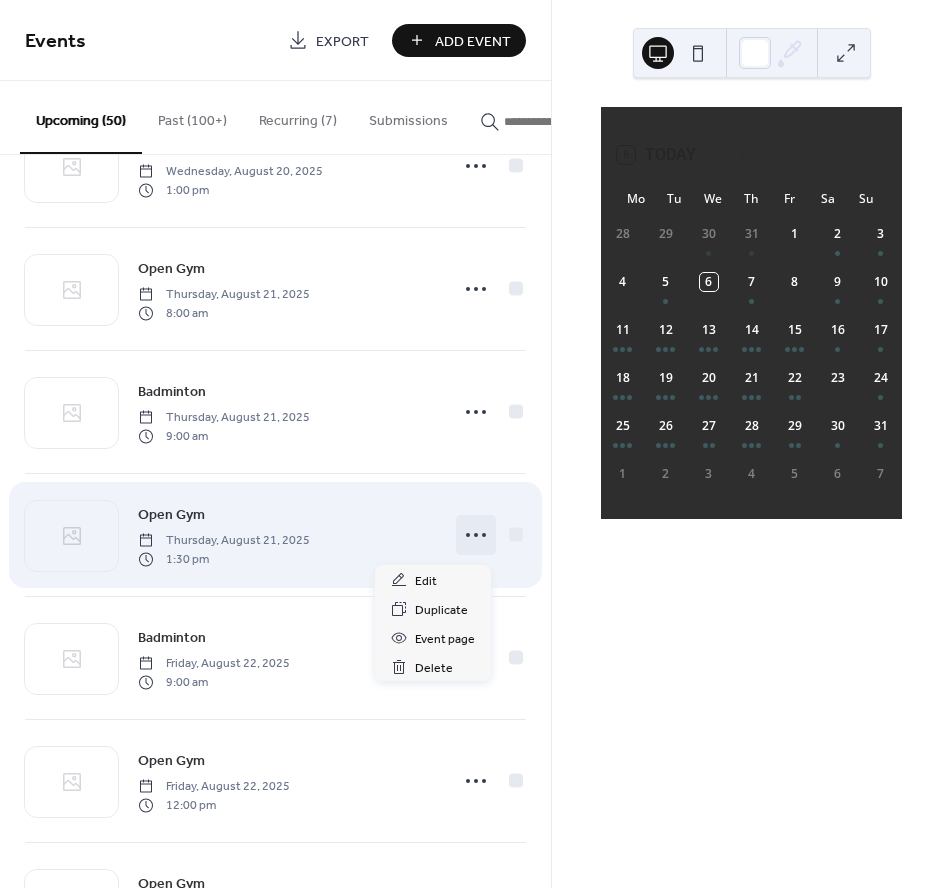 click 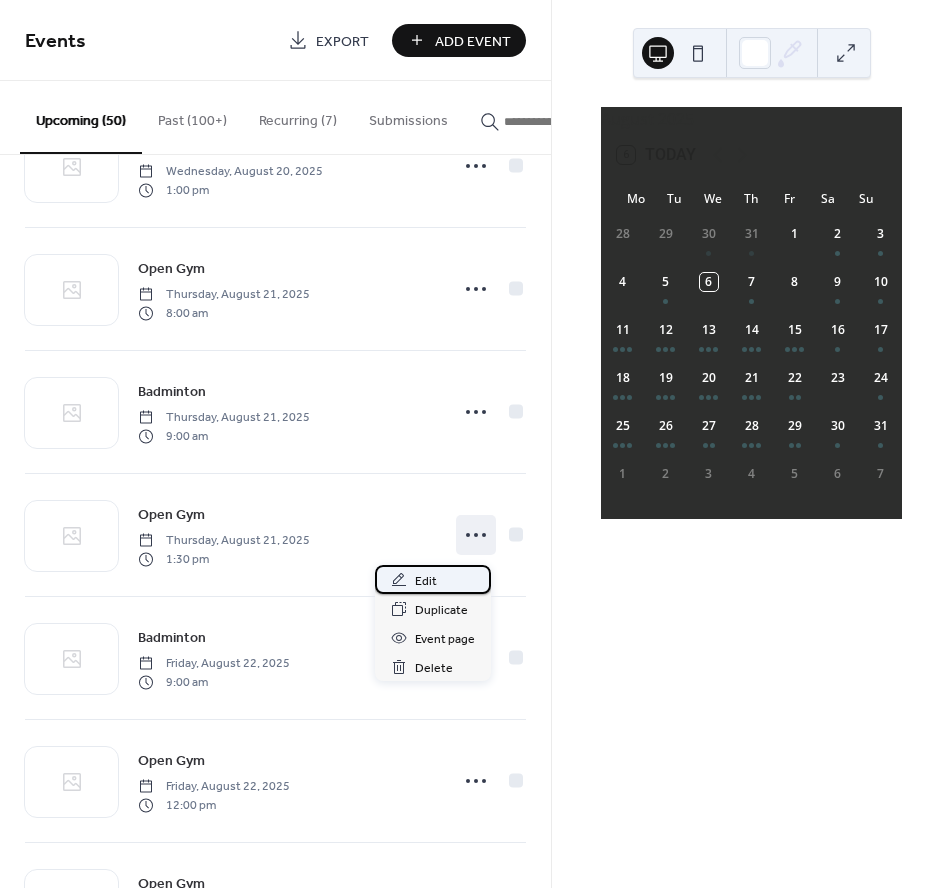 click on "Edit" at bounding box center (426, 581) 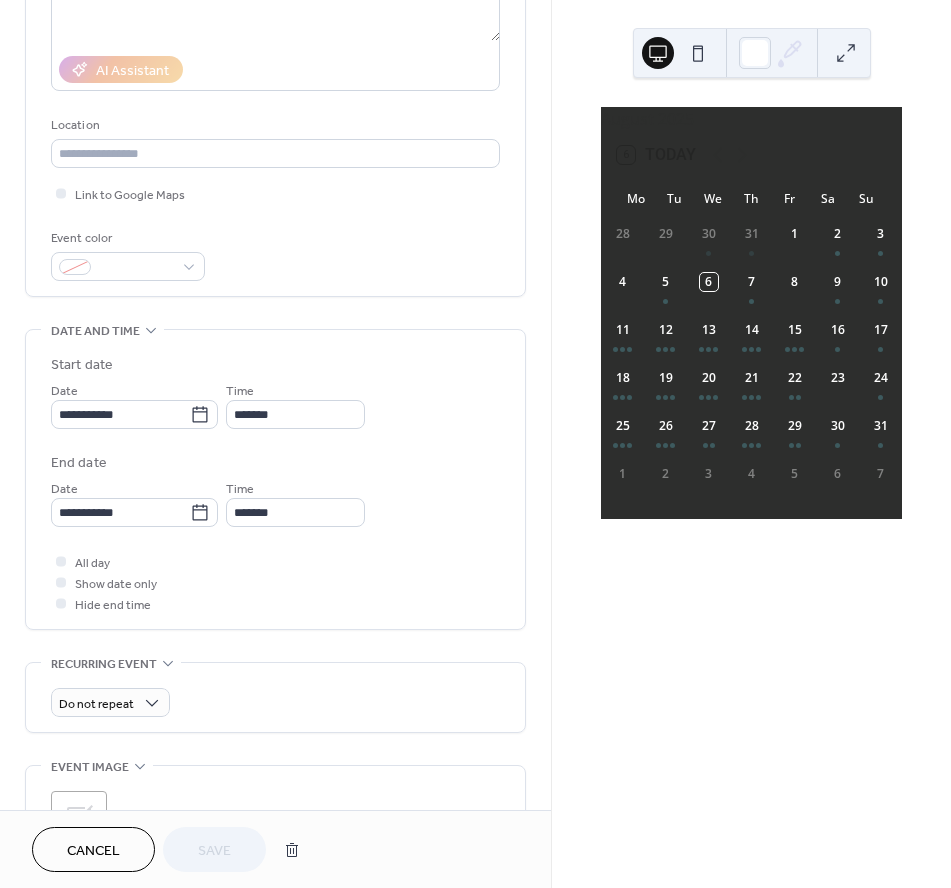 scroll, scrollTop: 364, scrollLeft: 0, axis: vertical 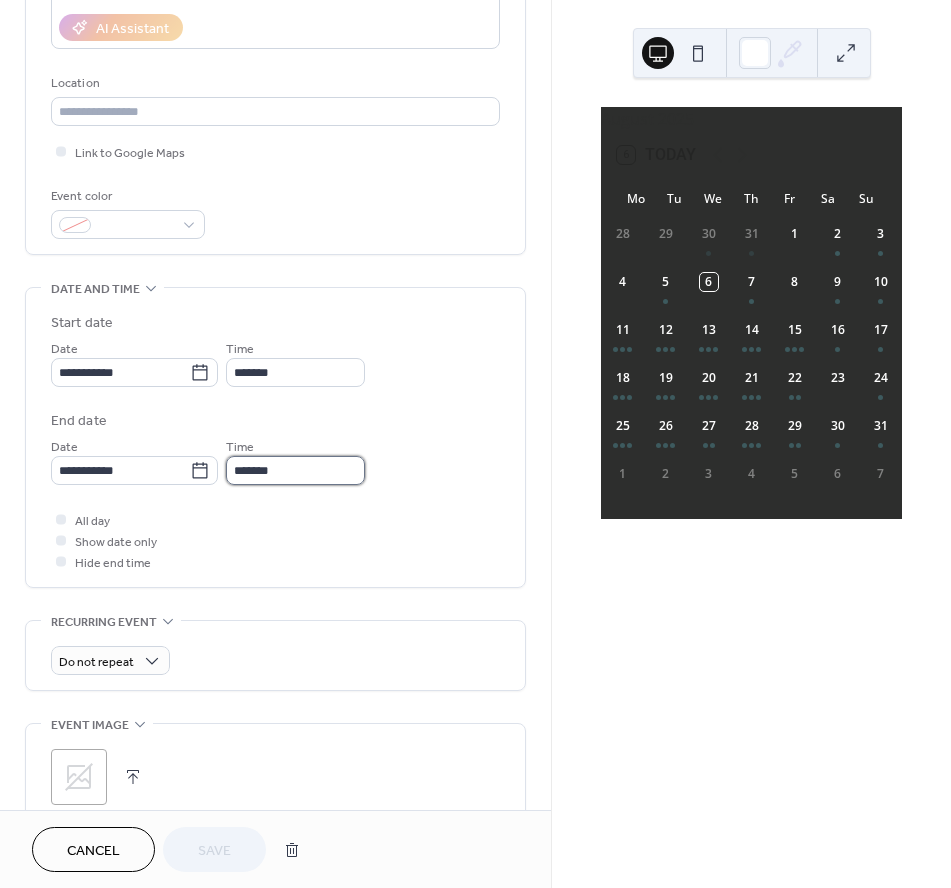 click on "*******" at bounding box center (295, 470) 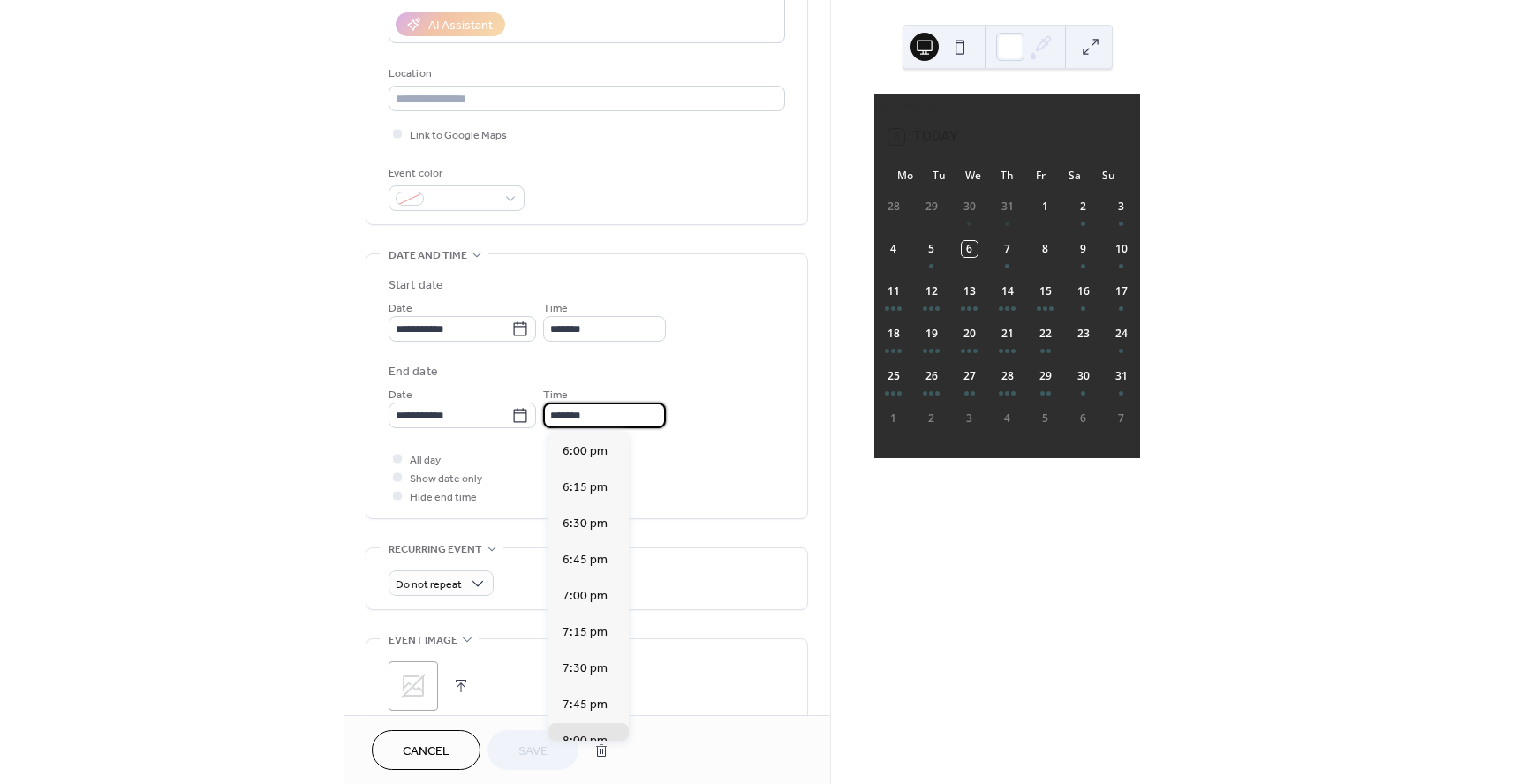 scroll, scrollTop: 812, scrollLeft: 0, axis: vertical 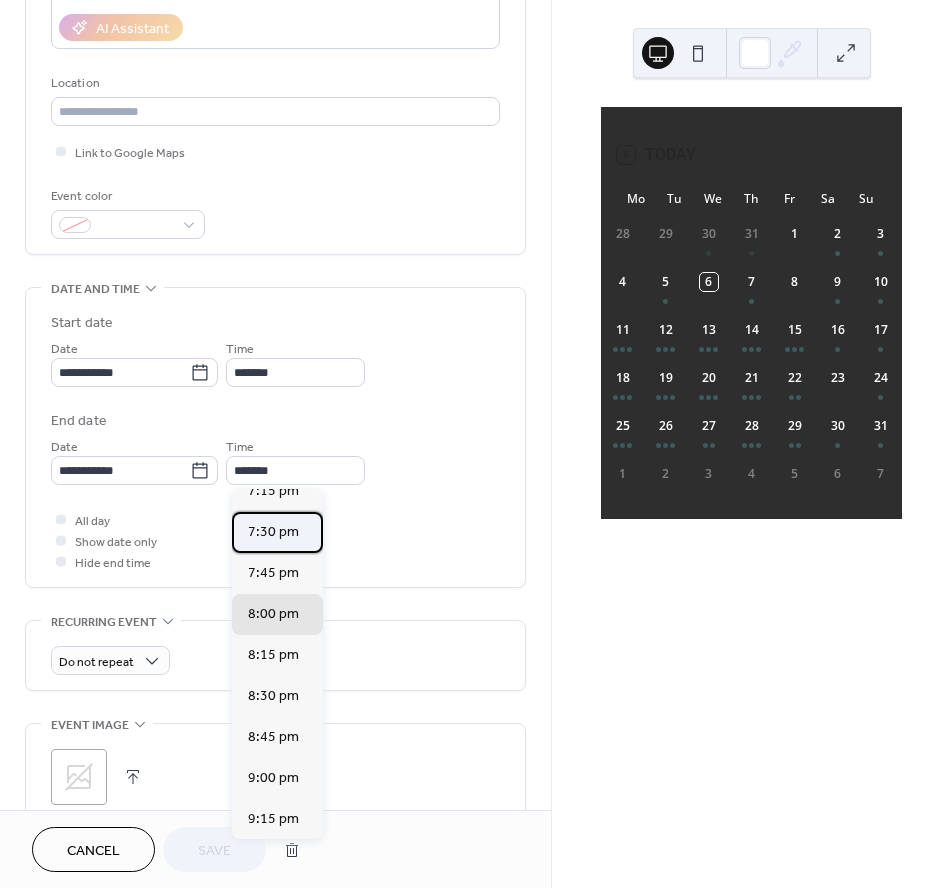 click on "7:30 pm" at bounding box center (273, 532) 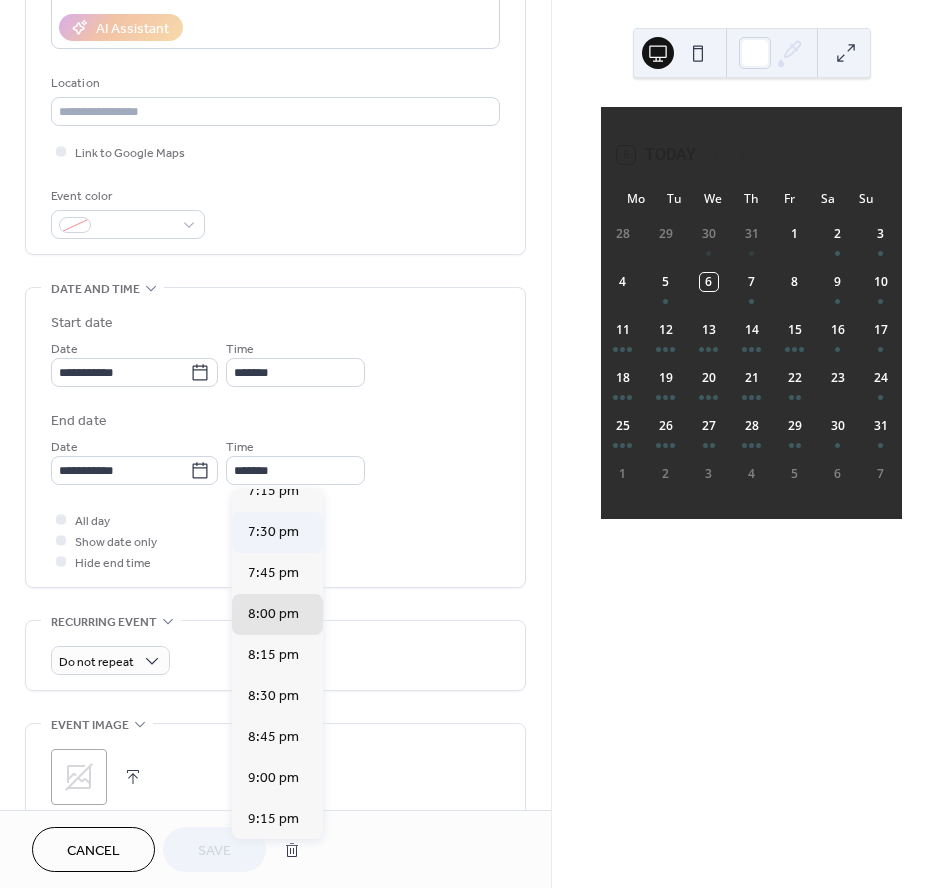 type on "*******" 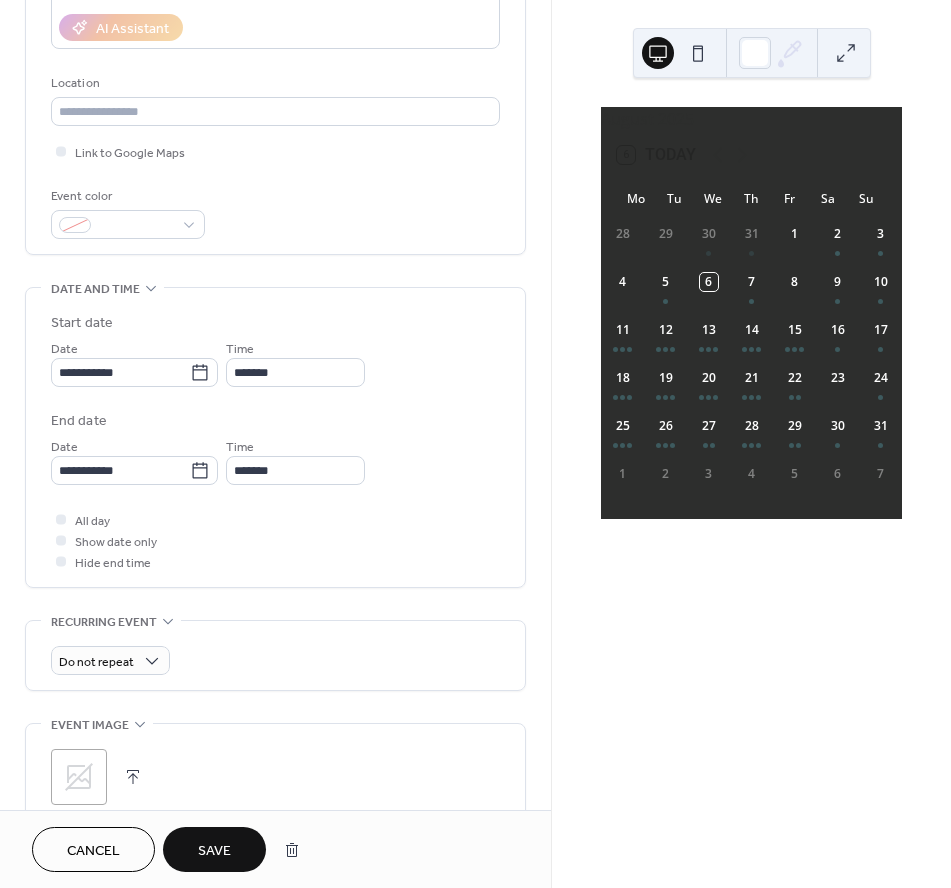click on "Save" at bounding box center (214, 849) 